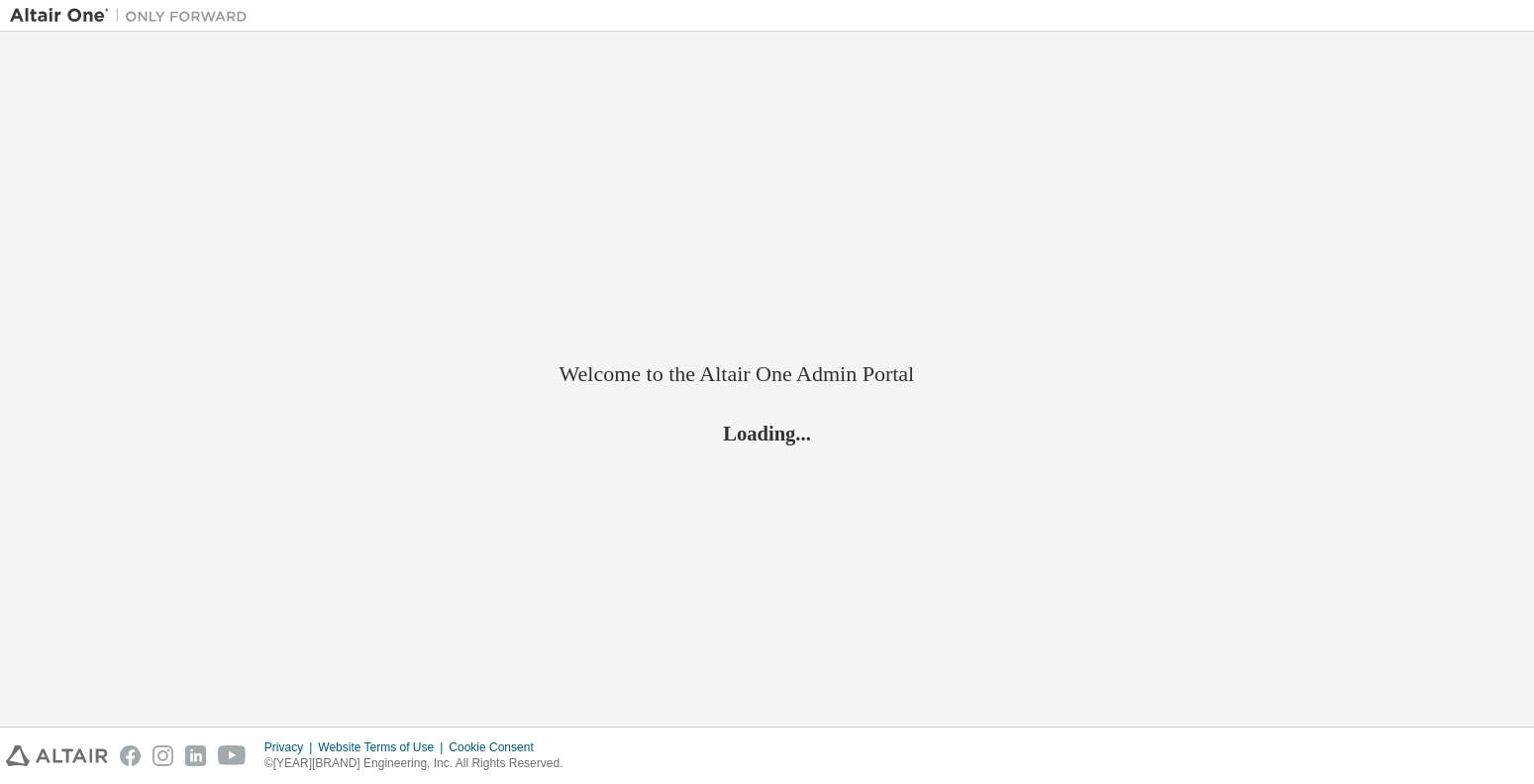scroll, scrollTop: 0, scrollLeft: 0, axis: both 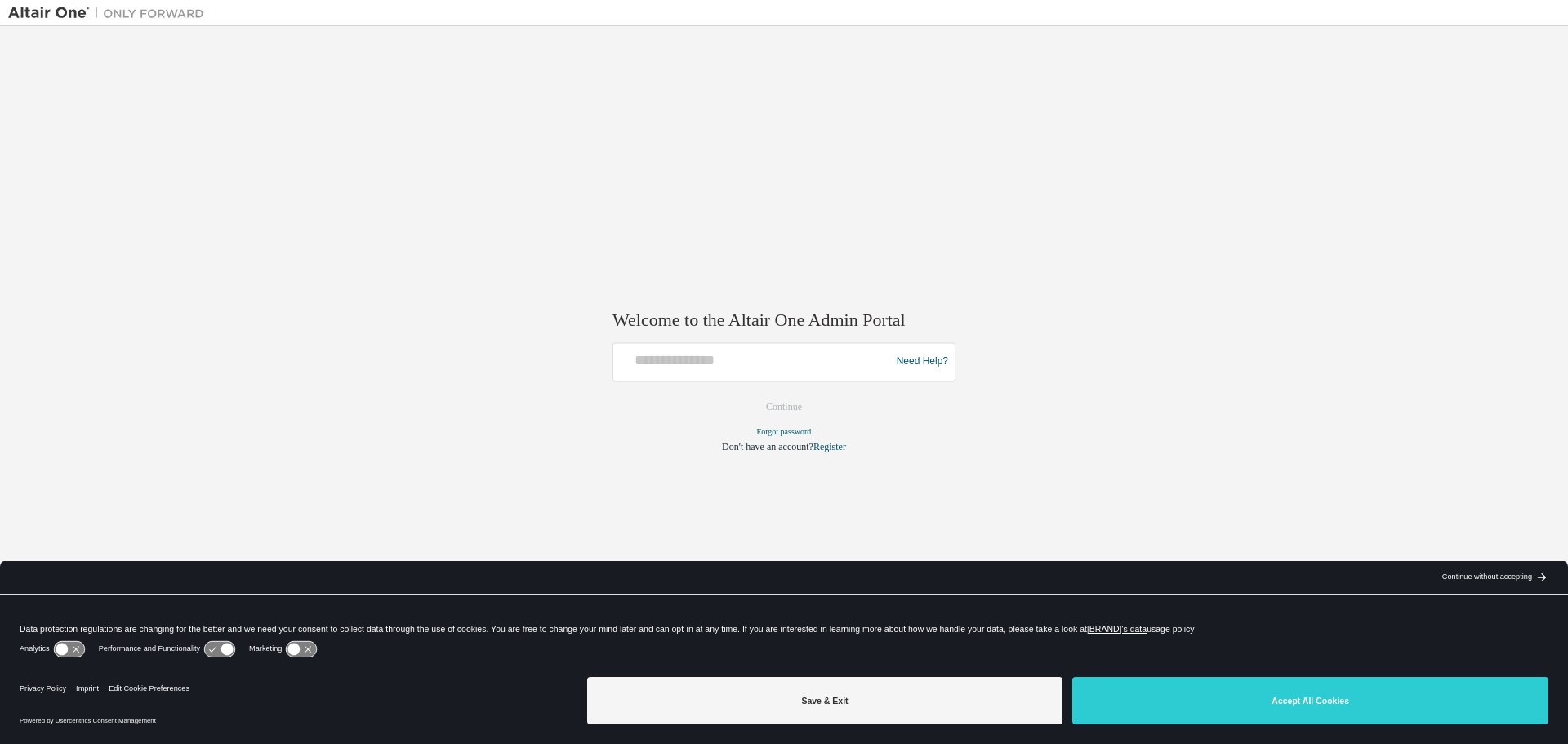 click at bounding box center [754, 362] 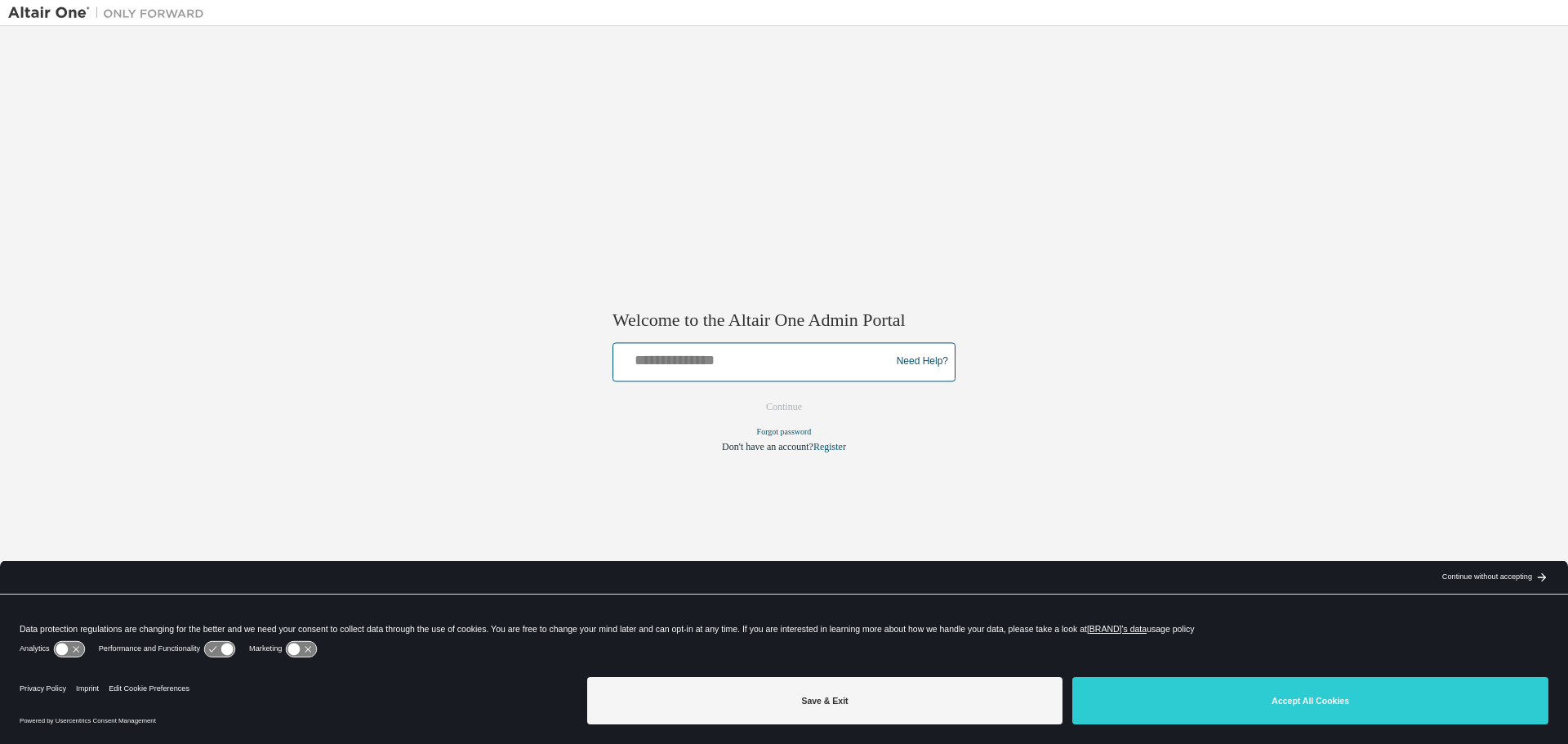 click at bounding box center [754, 358] 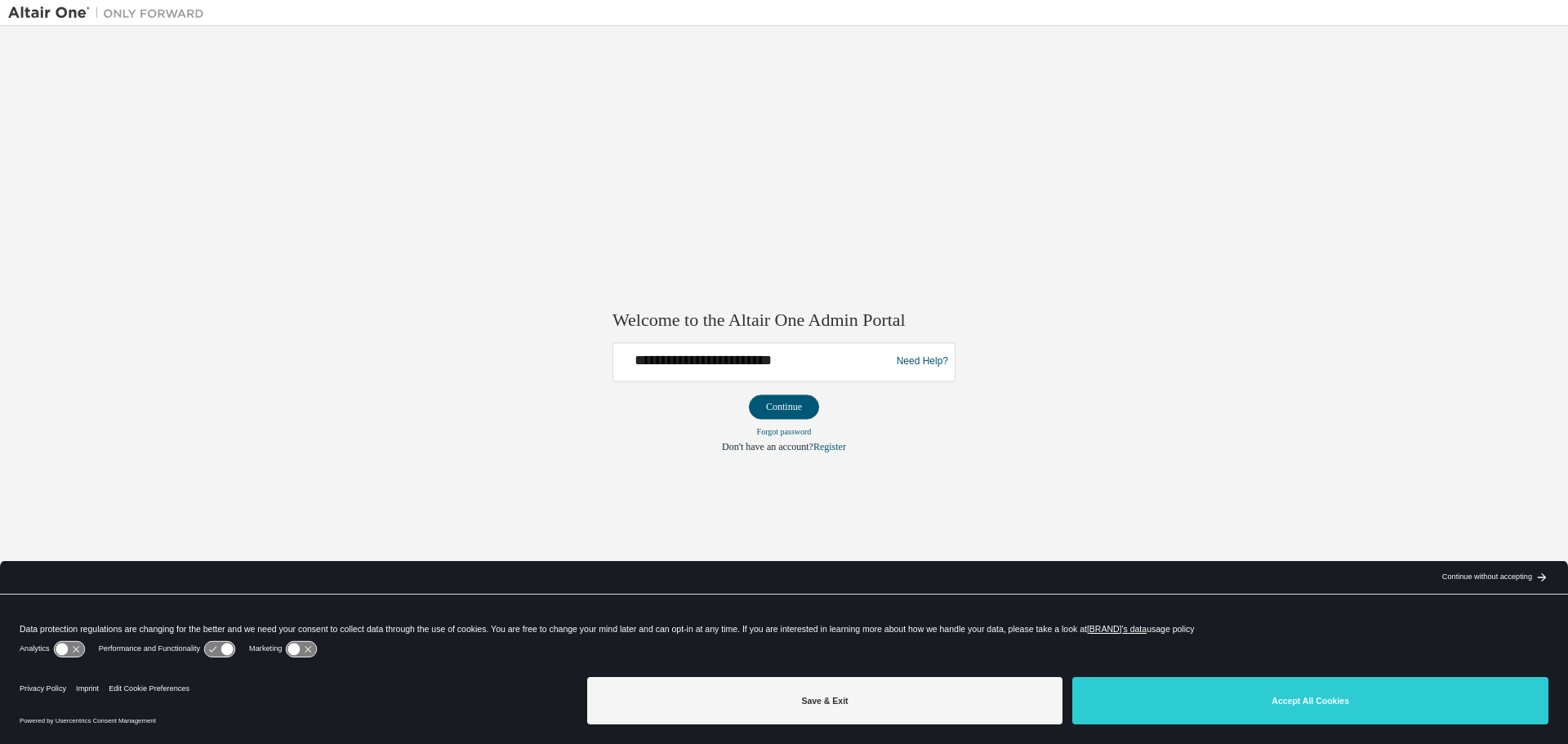 click on "Continue" at bounding box center (784, 407) 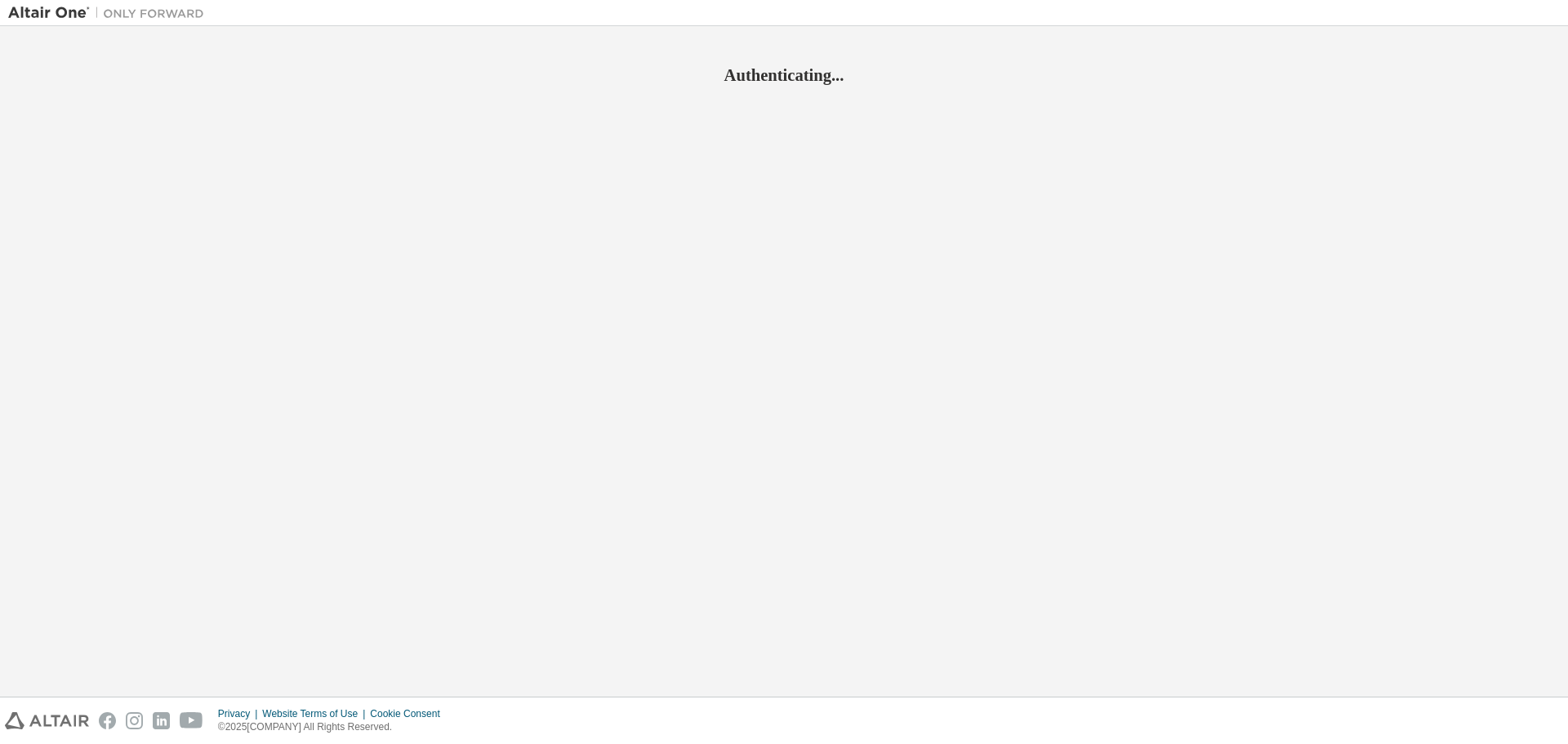 scroll, scrollTop: 0, scrollLeft: 0, axis: both 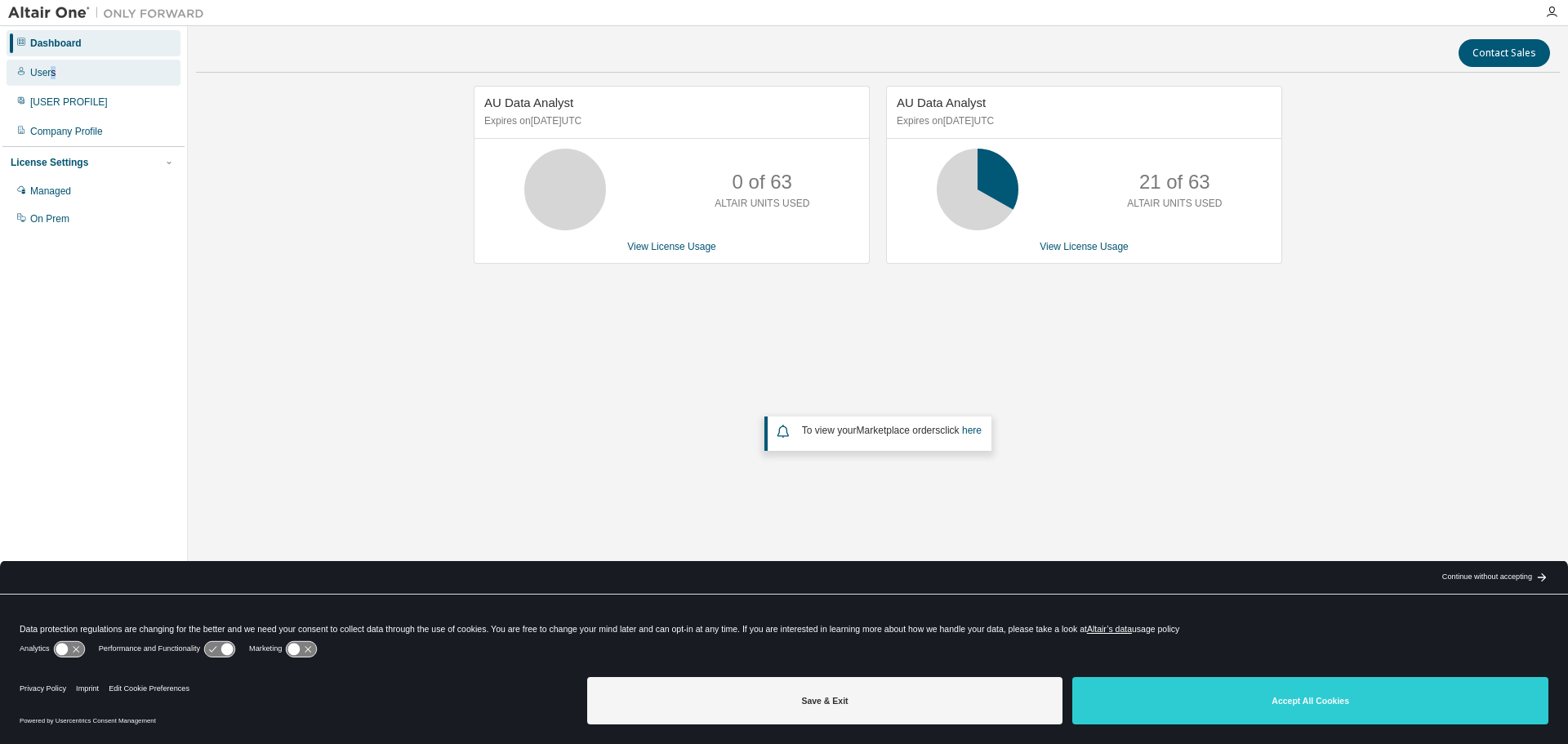 click on "Users" at bounding box center [93, 73] 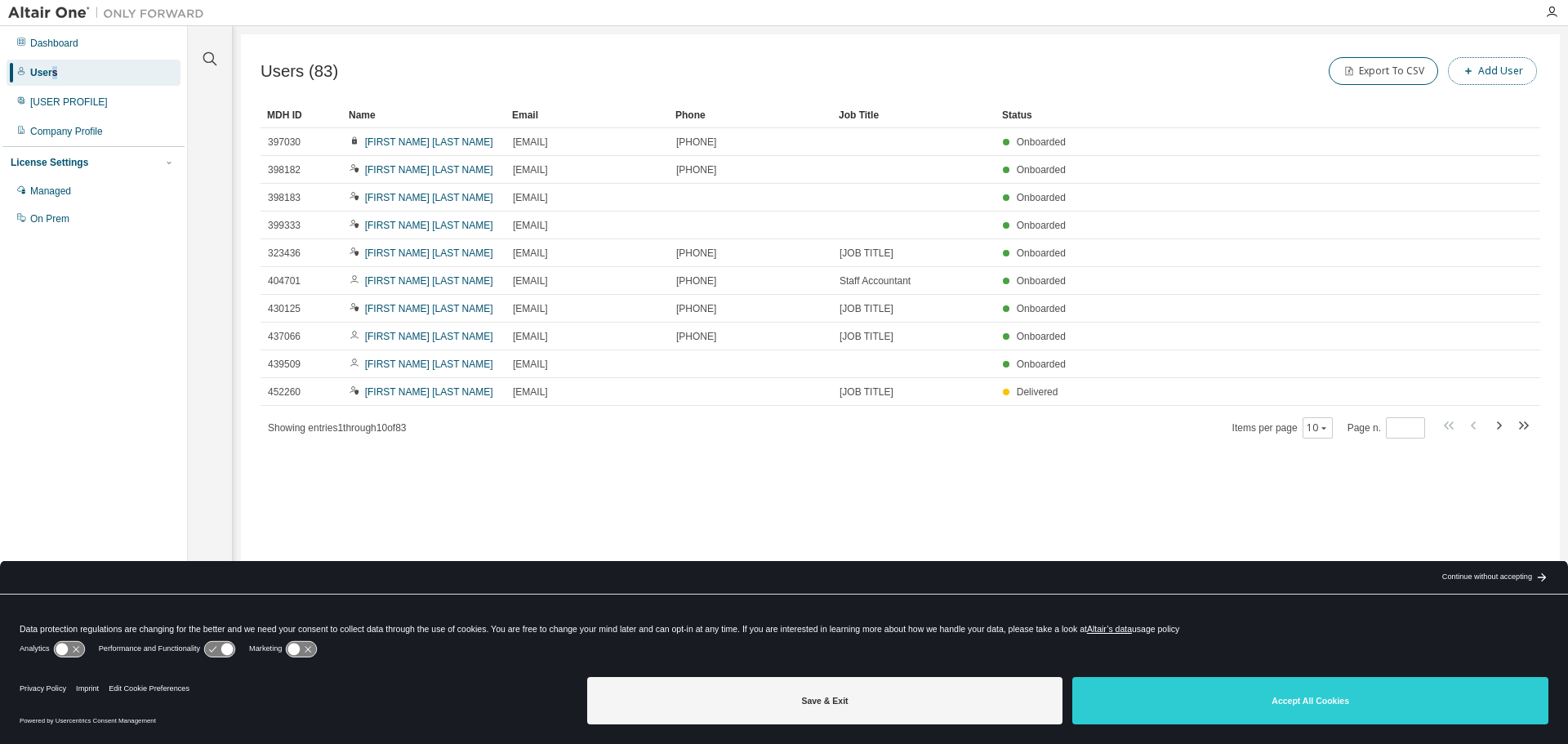 click on "Add User" at bounding box center (1492, 71) 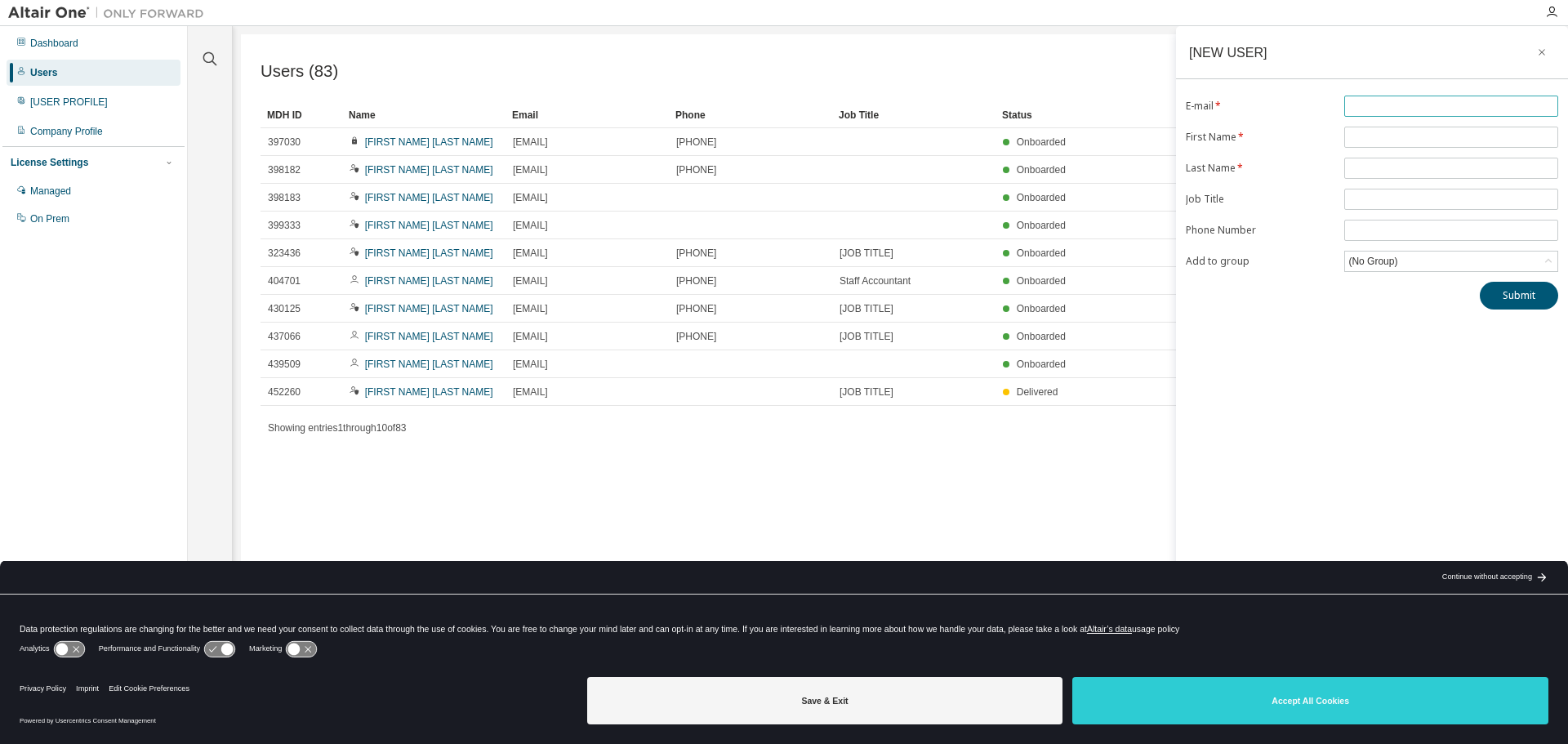 click at bounding box center [1451, 106] 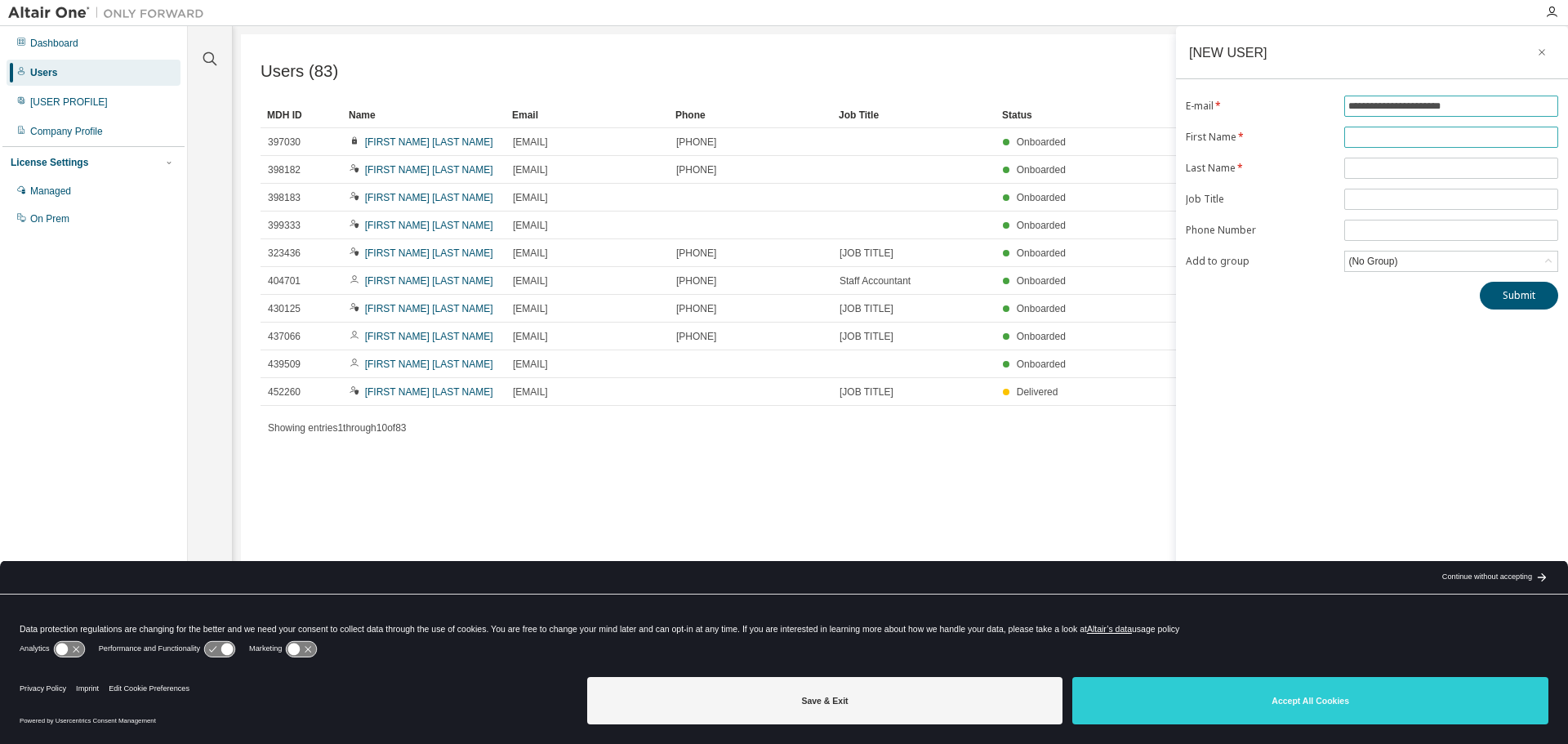 type on "**********" 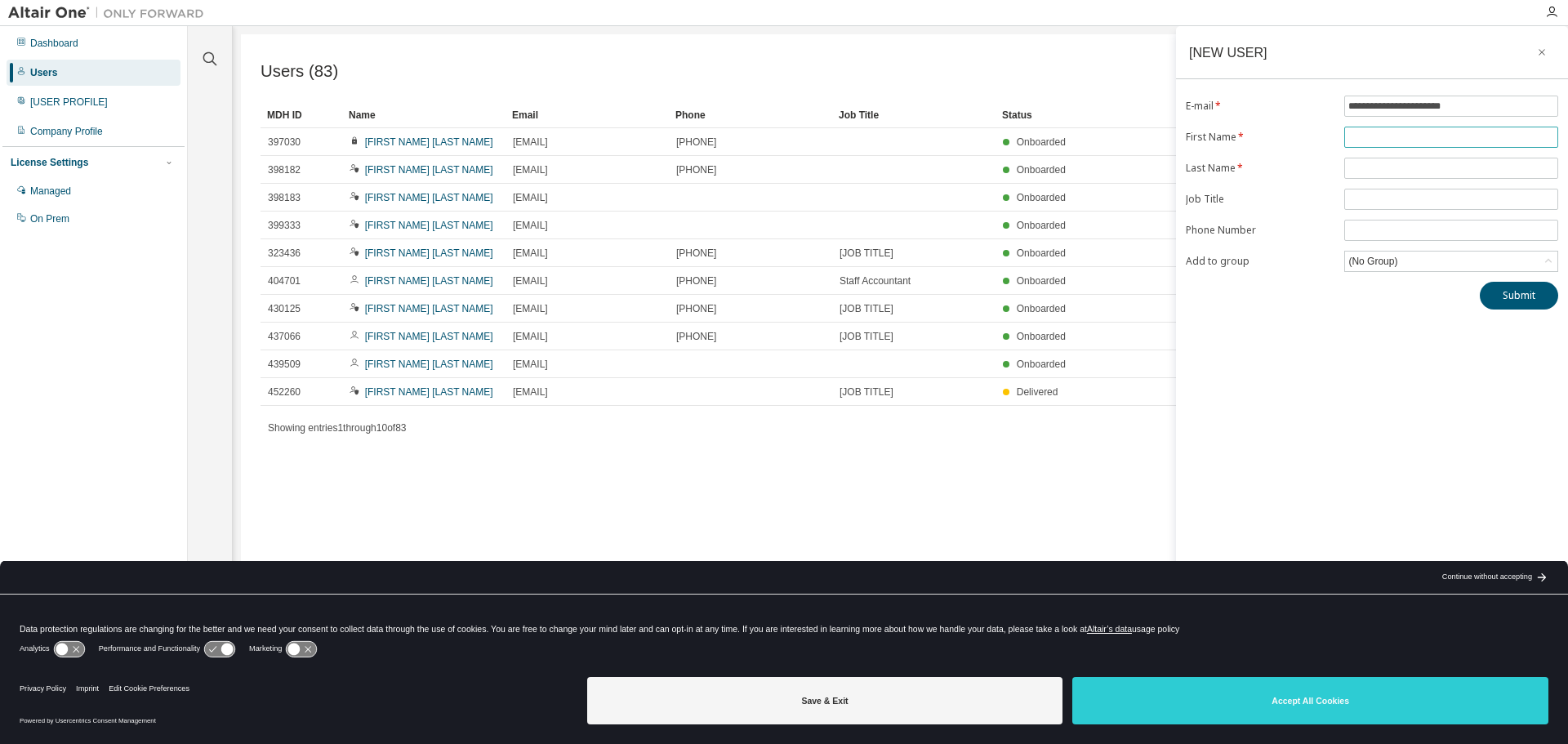 click at bounding box center (1451, 137) 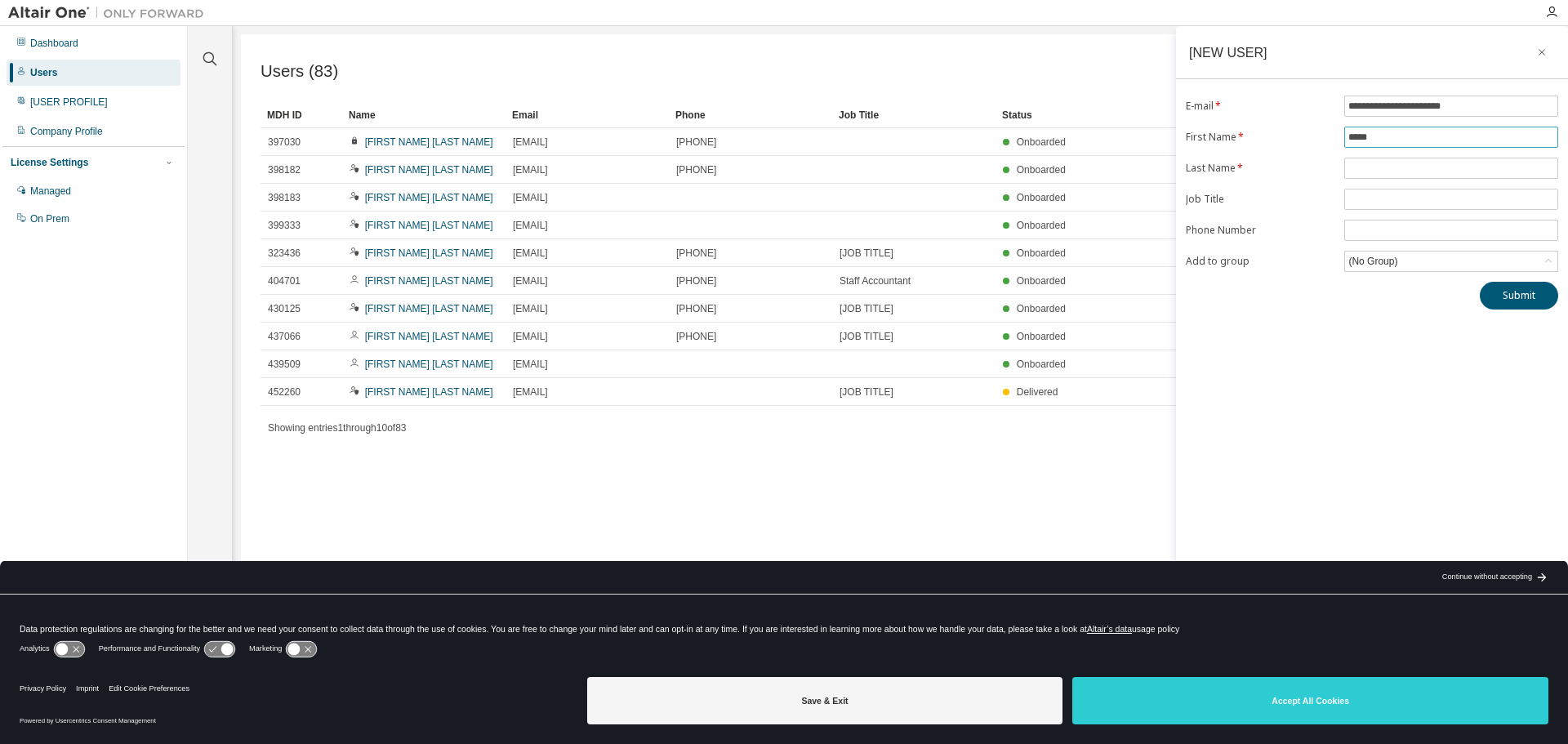 type on "*****" 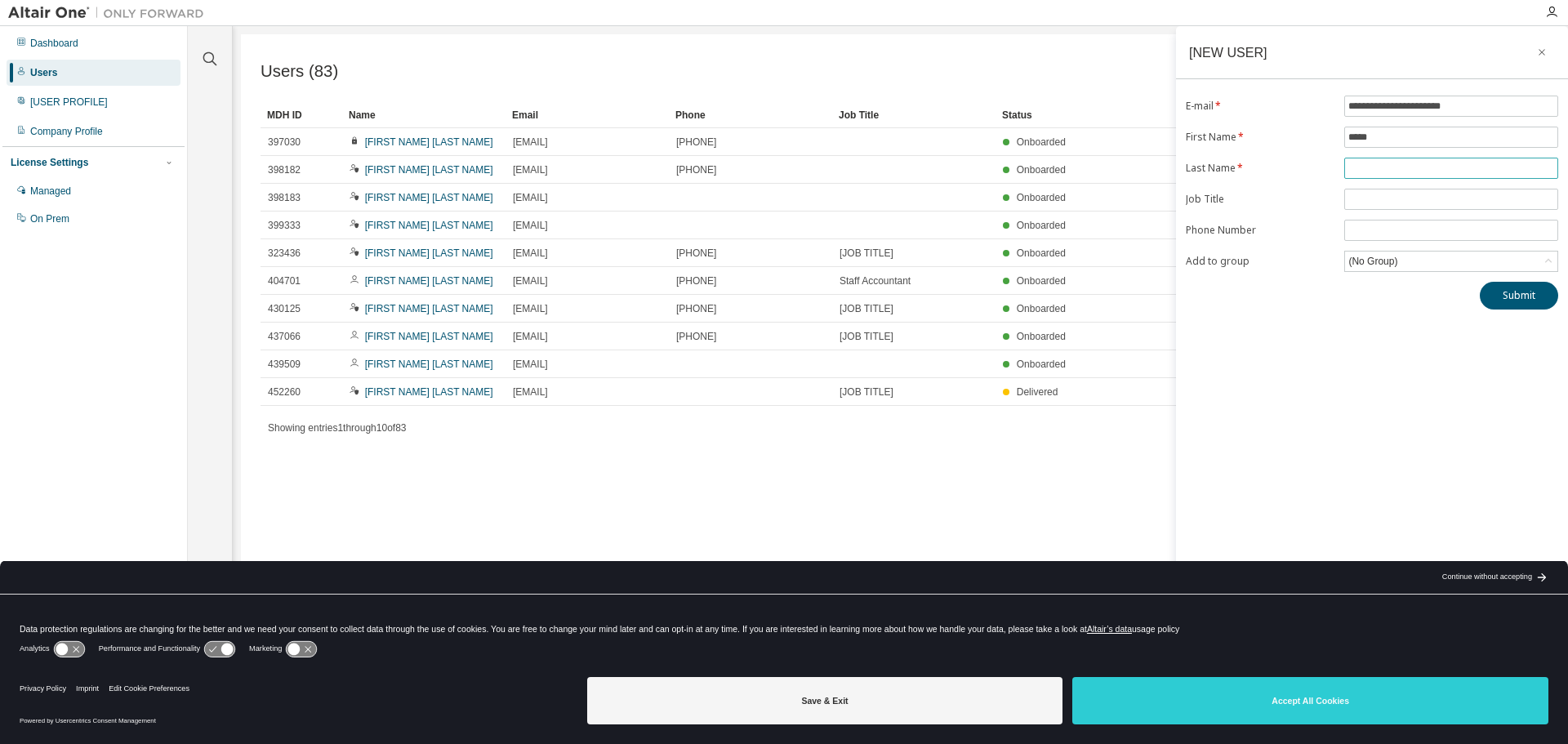 click at bounding box center [1451, 168] 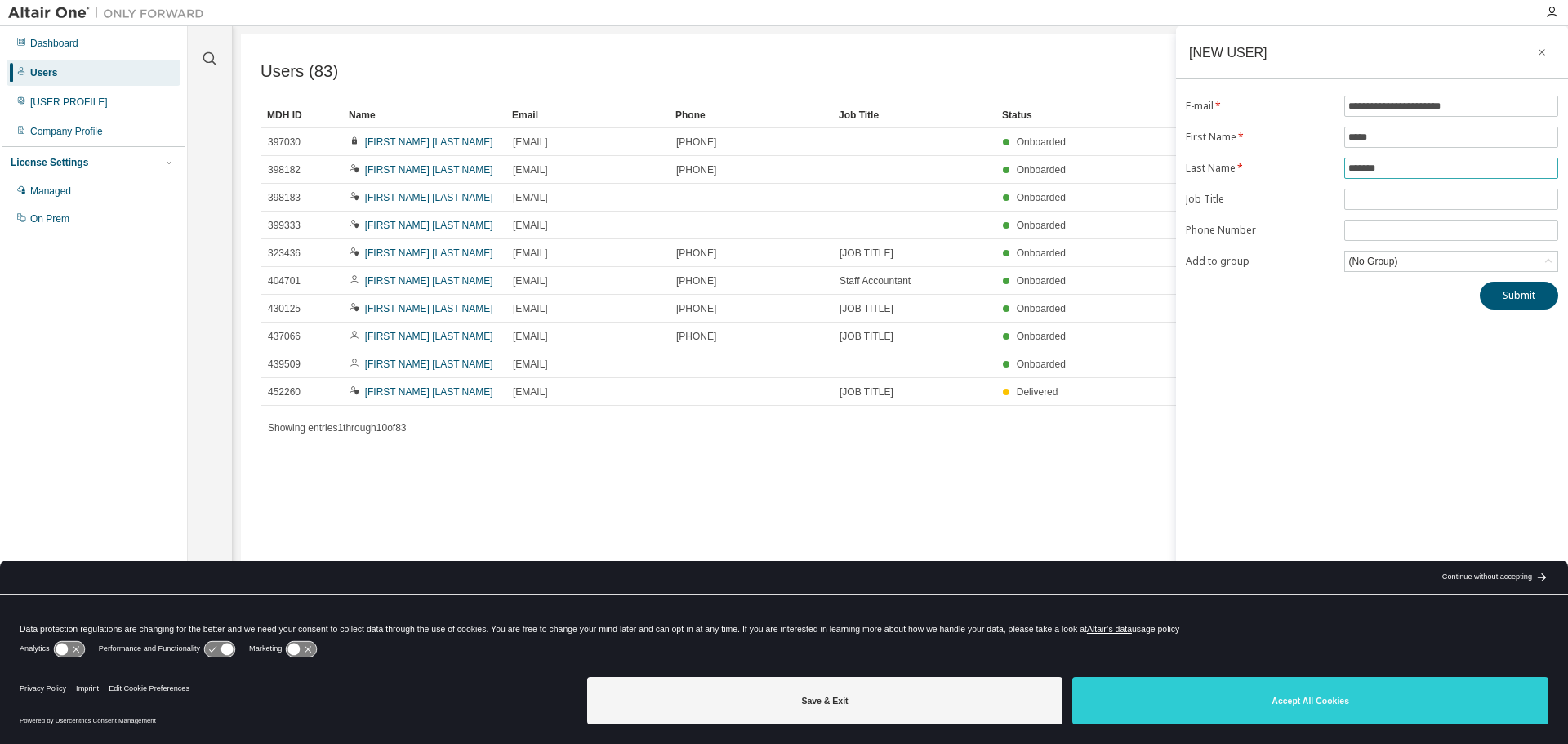 type on "*******" 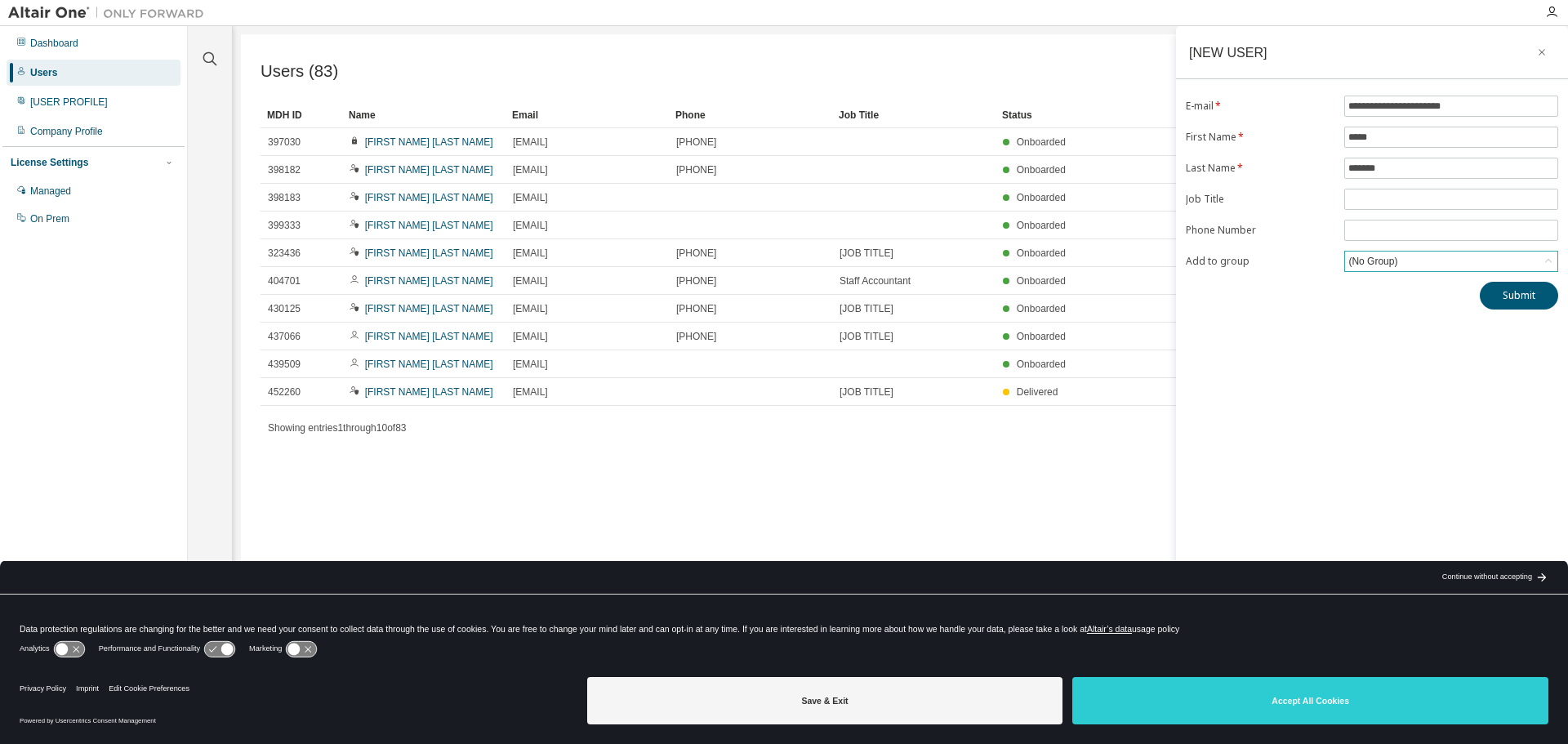 click on "(No Group)" at bounding box center (1451, 261) 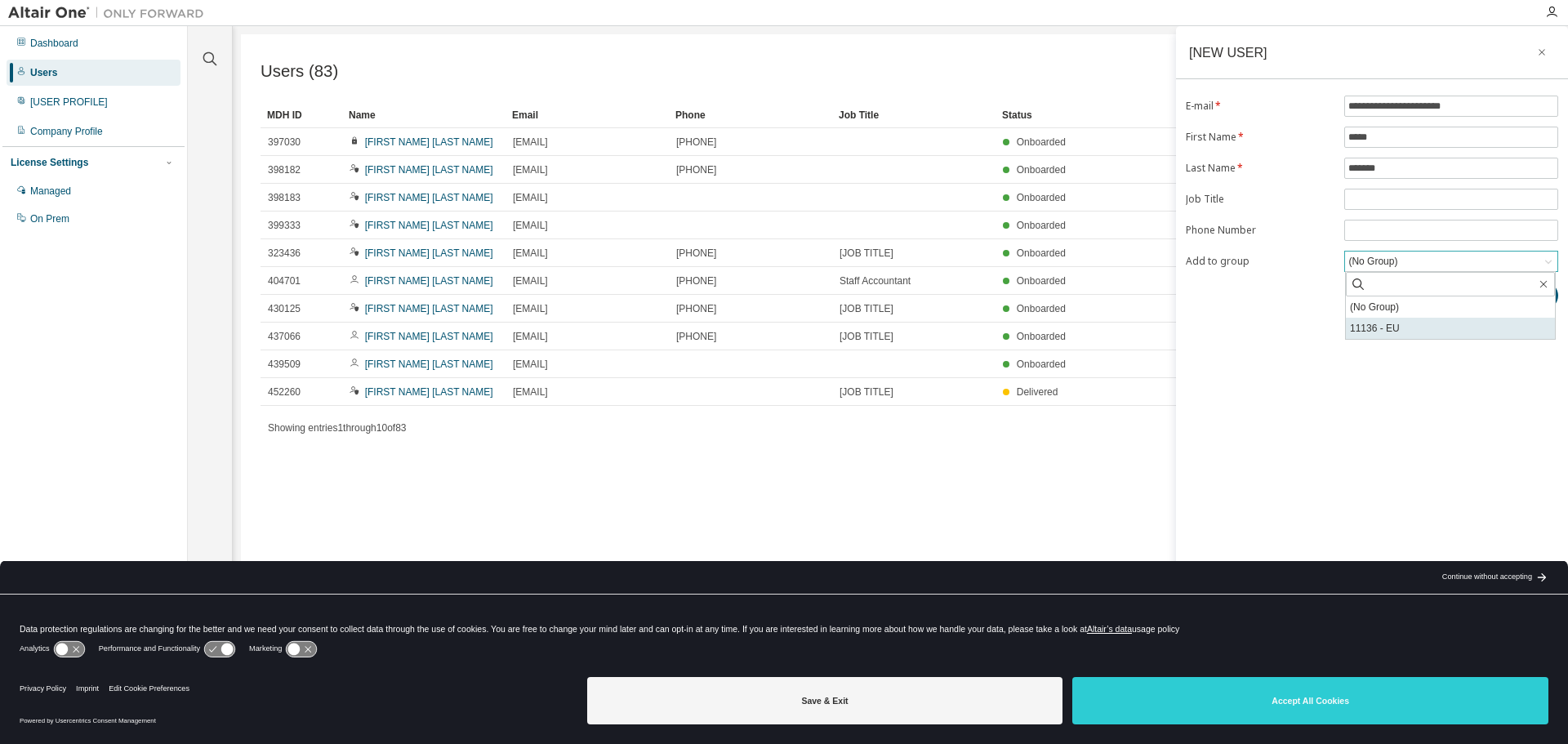 click on "11136 - EU" at bounding box center [1450, 328] 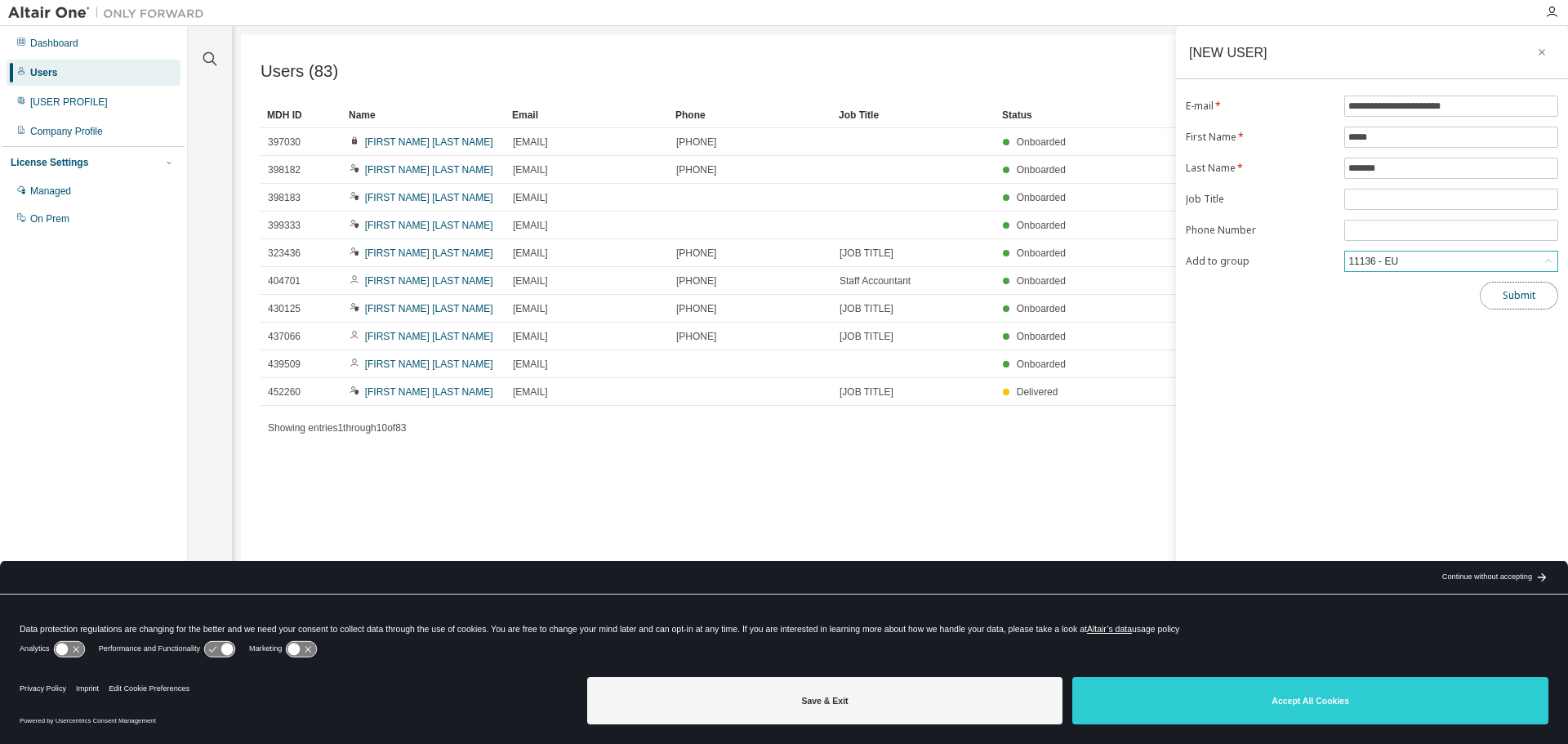 click on "Submit" at bounding box center (1519, 296) 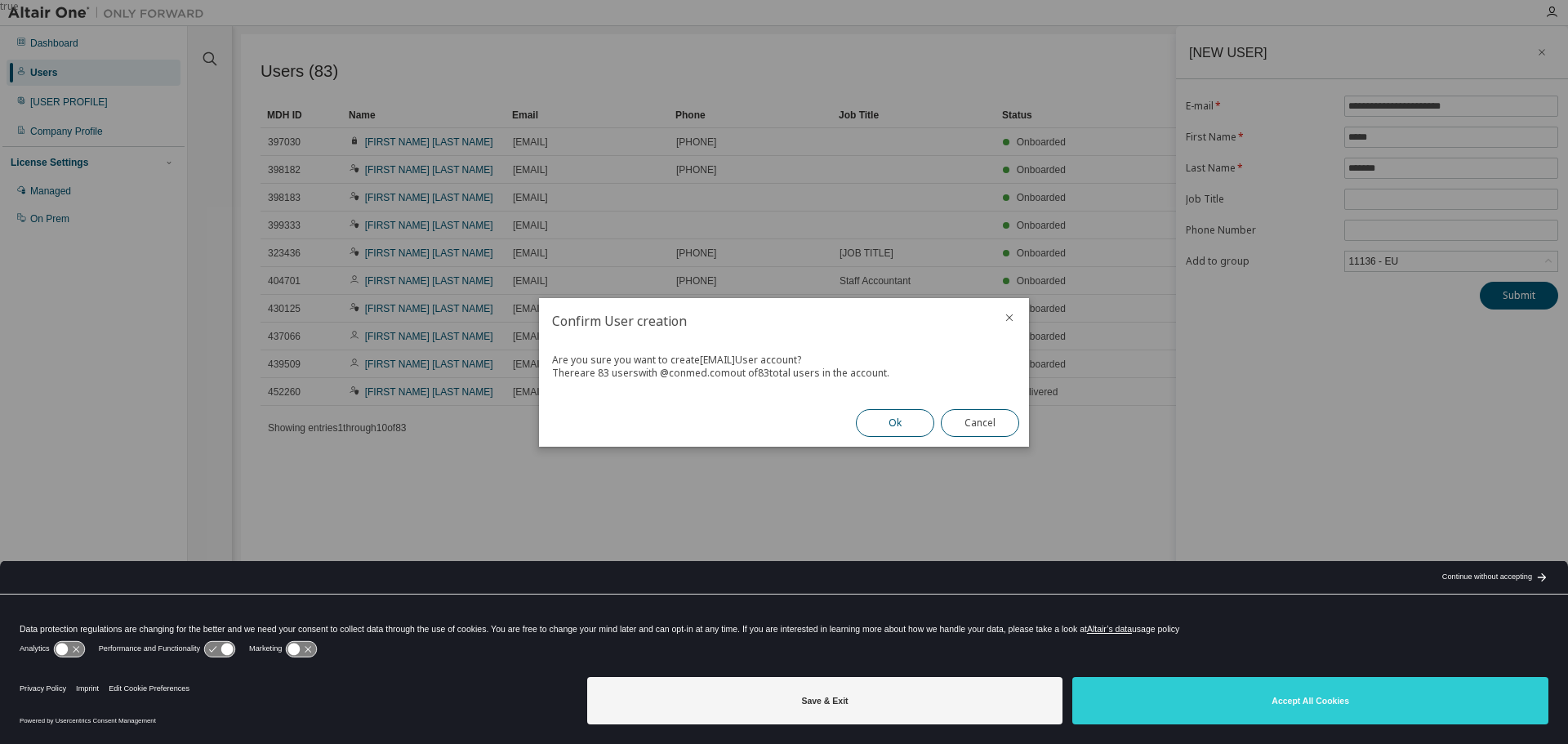 click on "Ok" at bounding box center [895, 423] 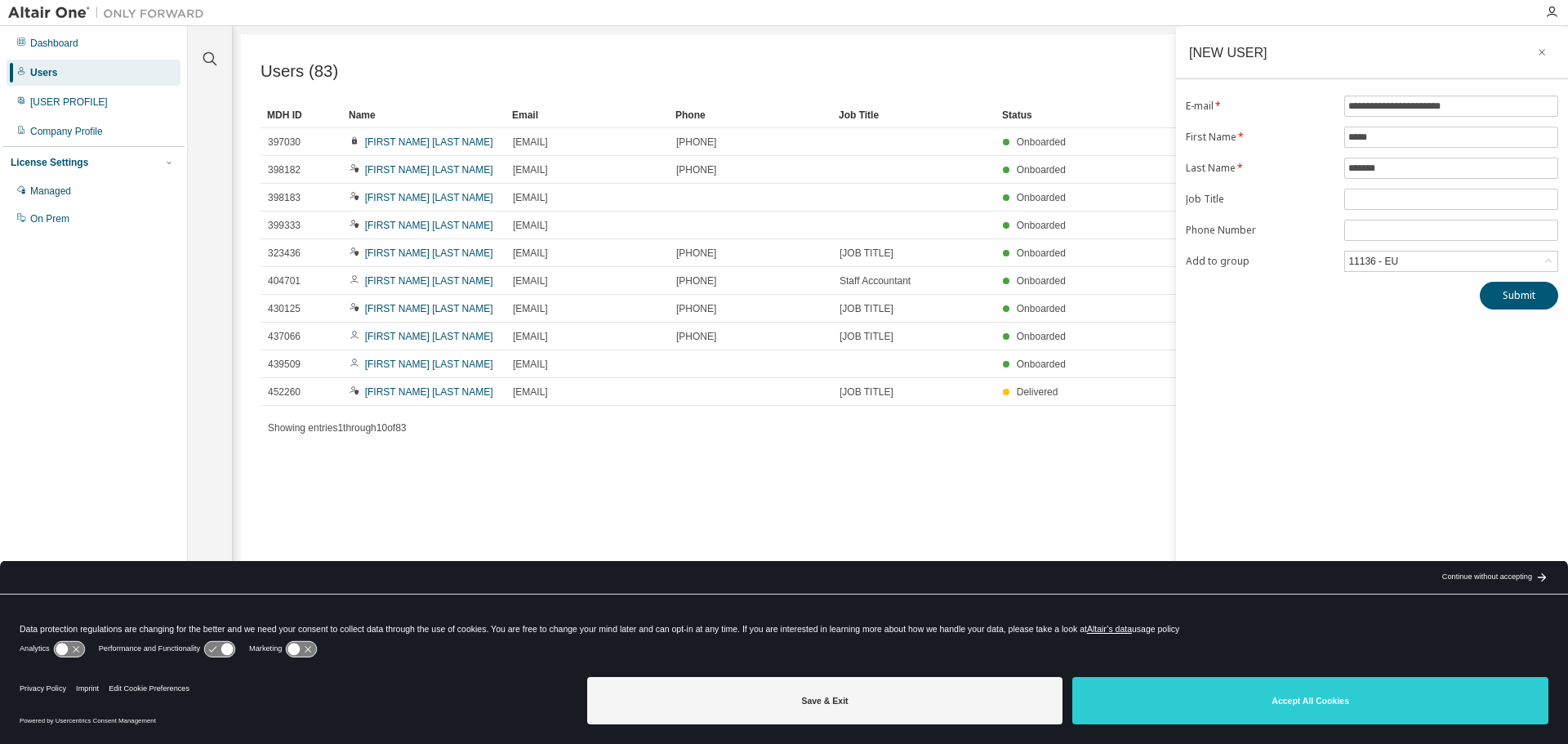 click on "Users" at bounding box center [93, 73] 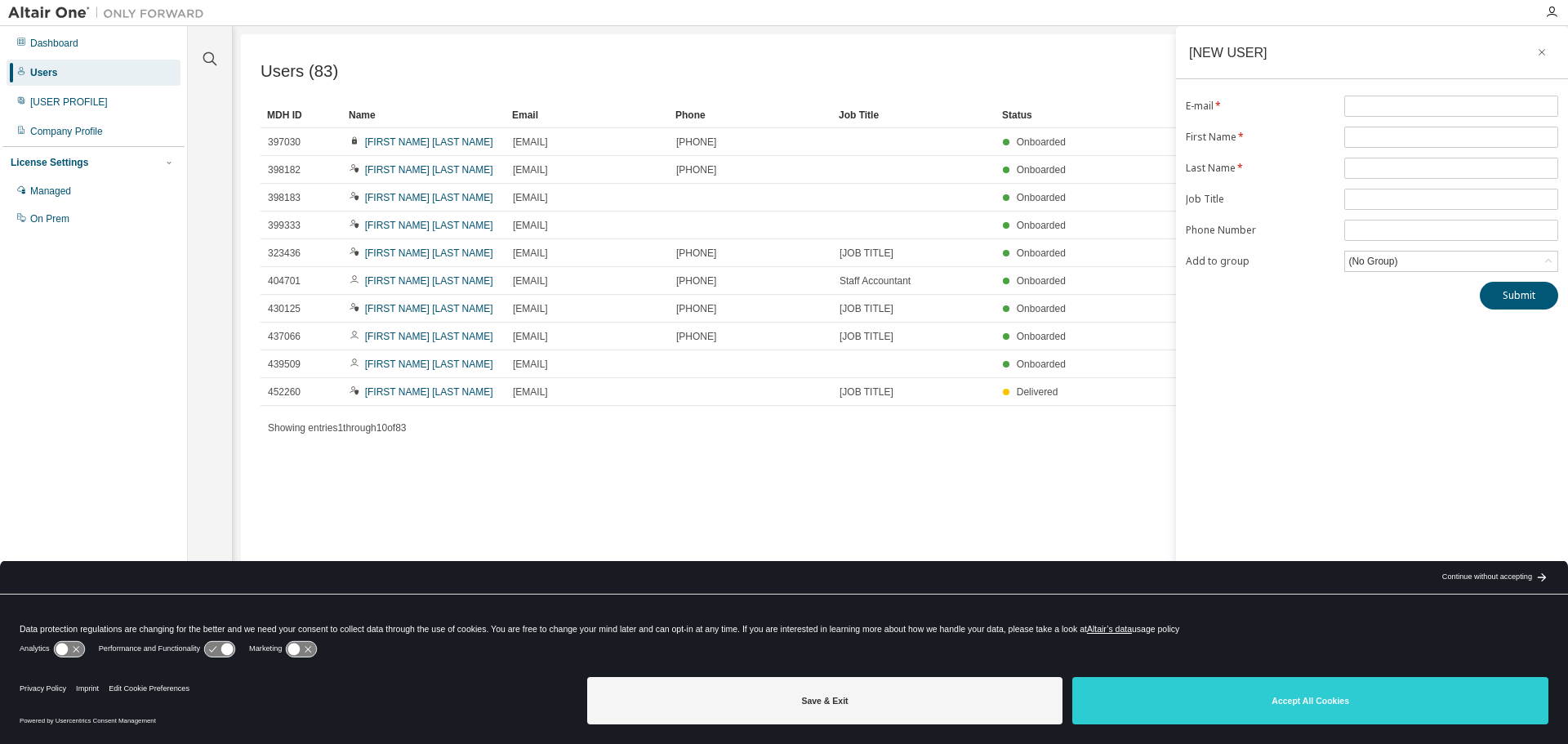 click on "Users" at bounding box center [93, 73] 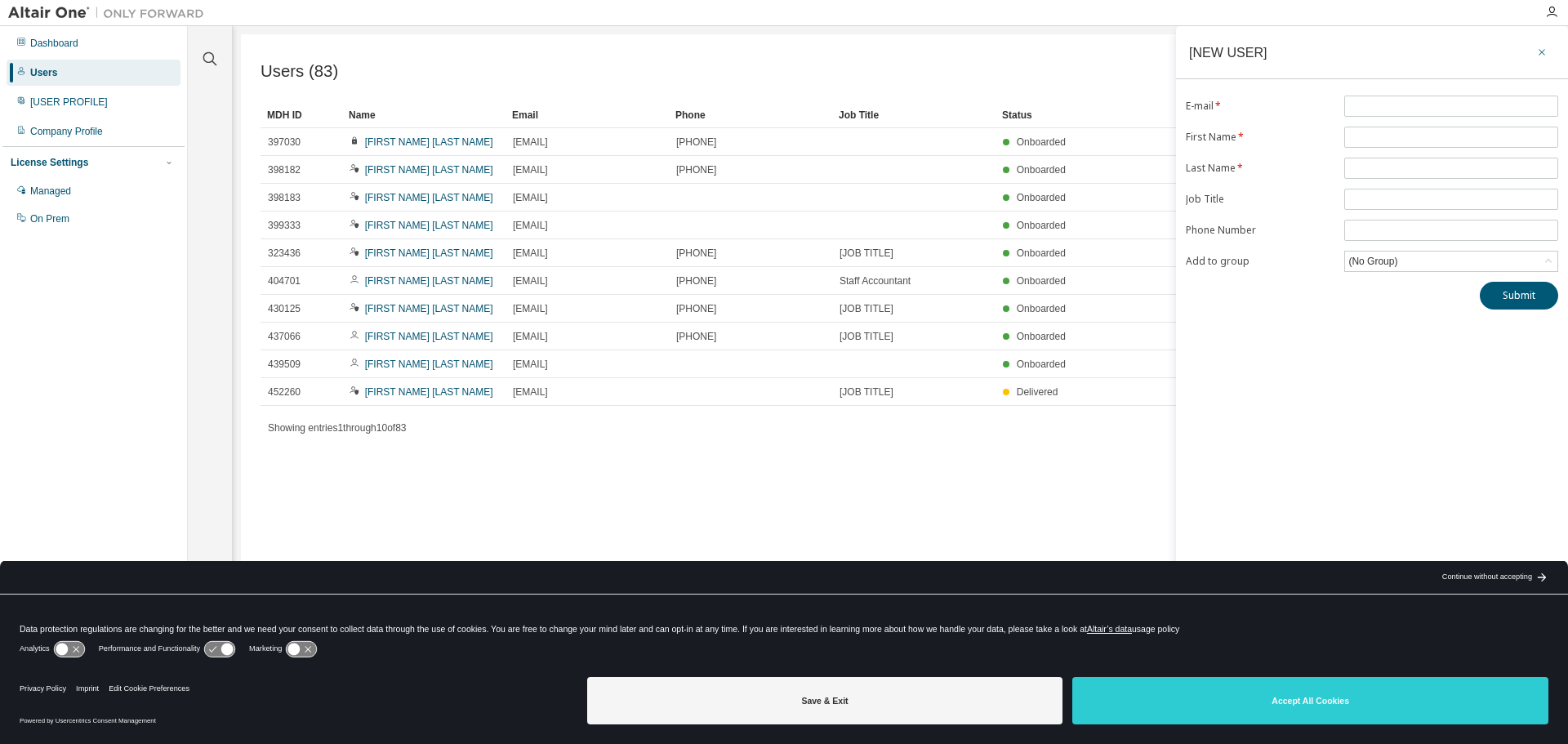 click 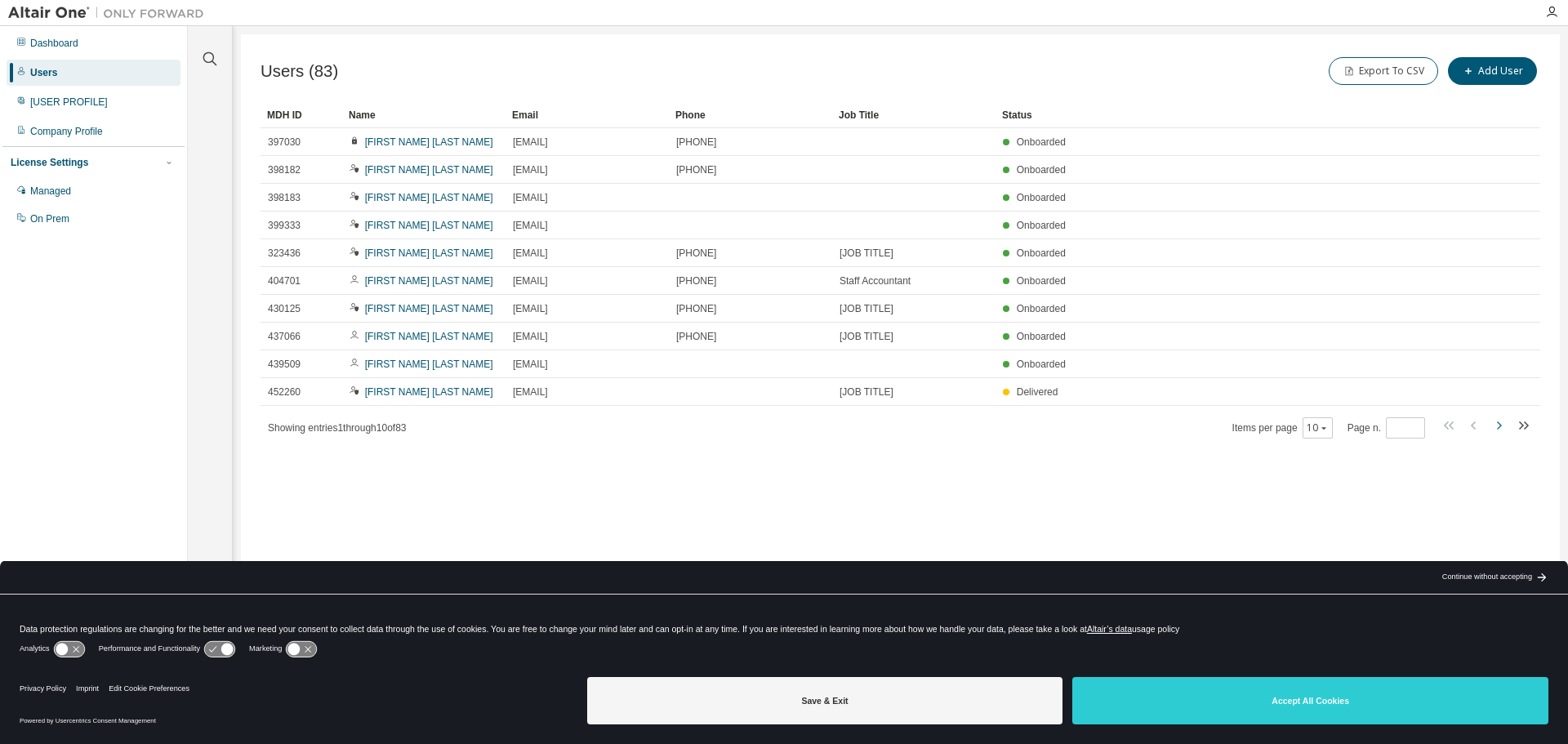 drag, startPoint x: 1499, startPoint y: 417, endPoint x: 1496, endPoint y: 425, distance: 8.544004 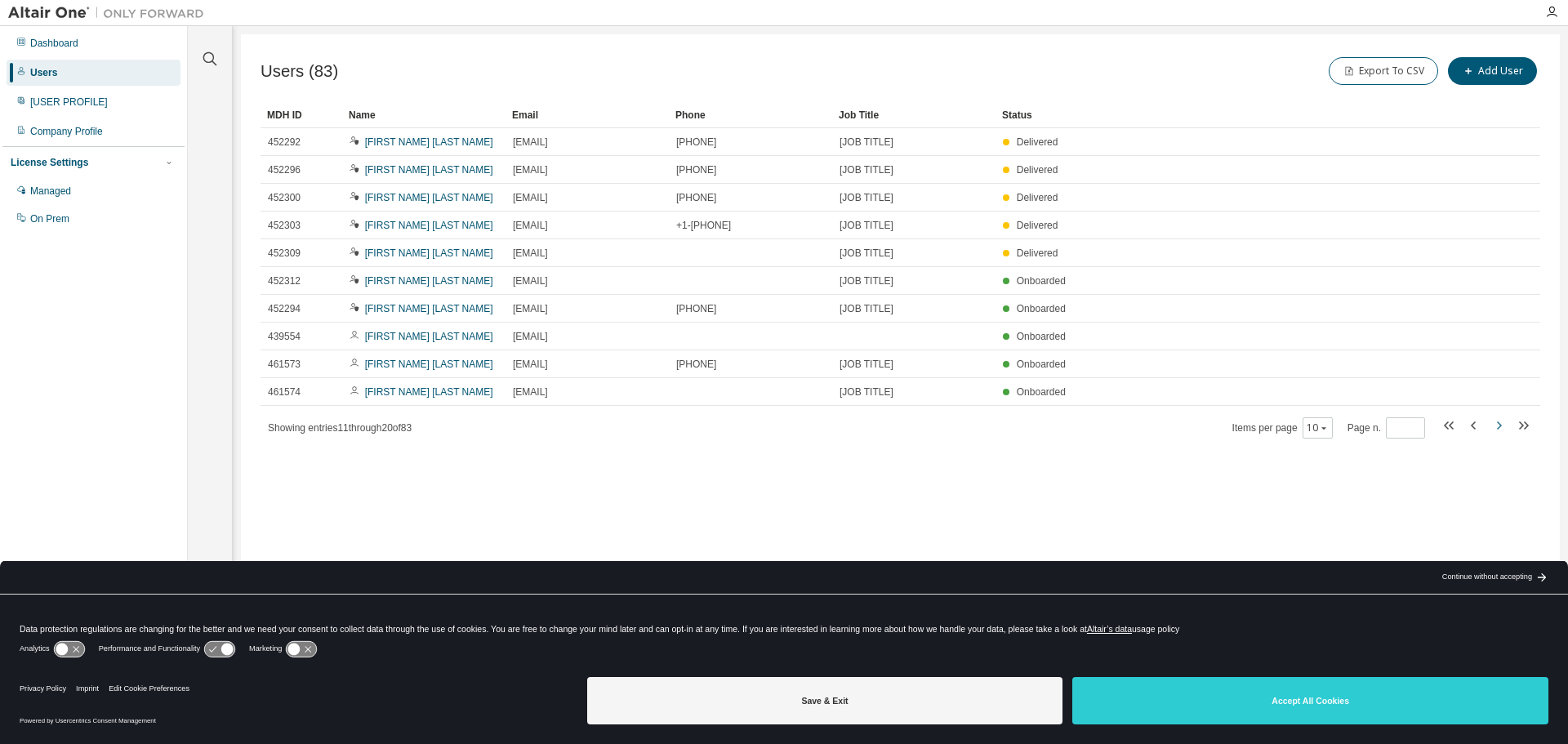 click 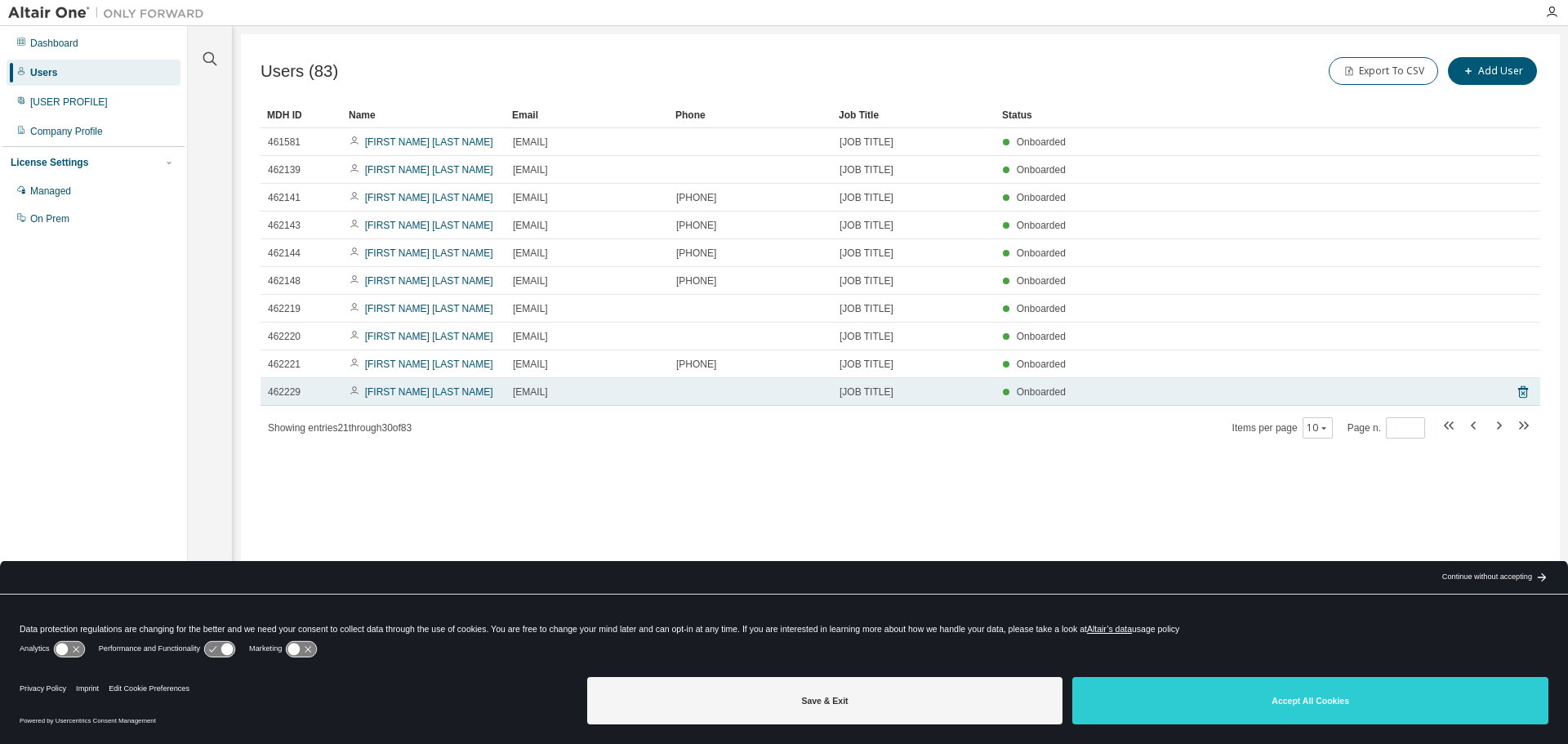 click on "[NUMBER] [FIRST NAME] [EMAIL] [JOB TITLE] [STATUS]" at bounding box center (900, 392) 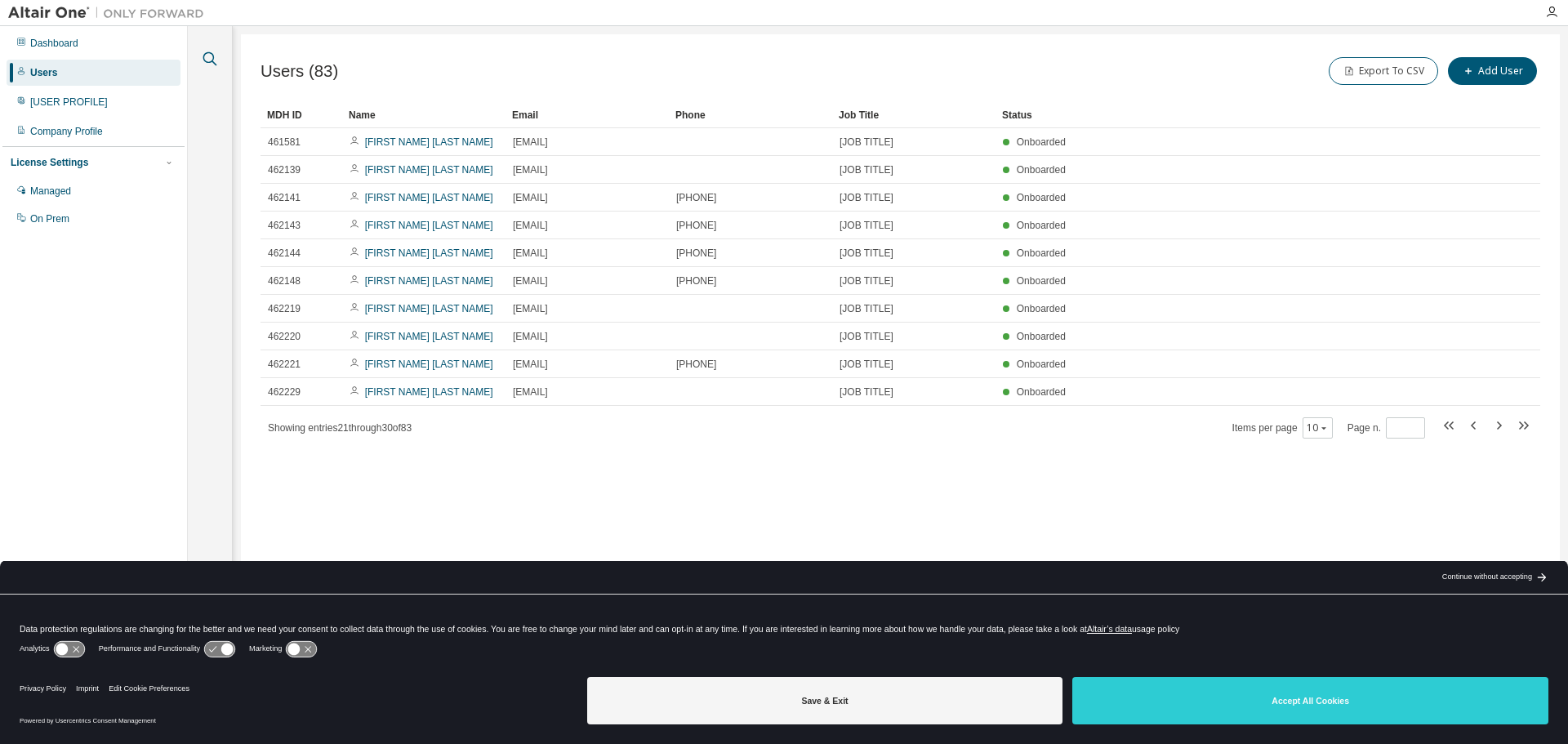 click 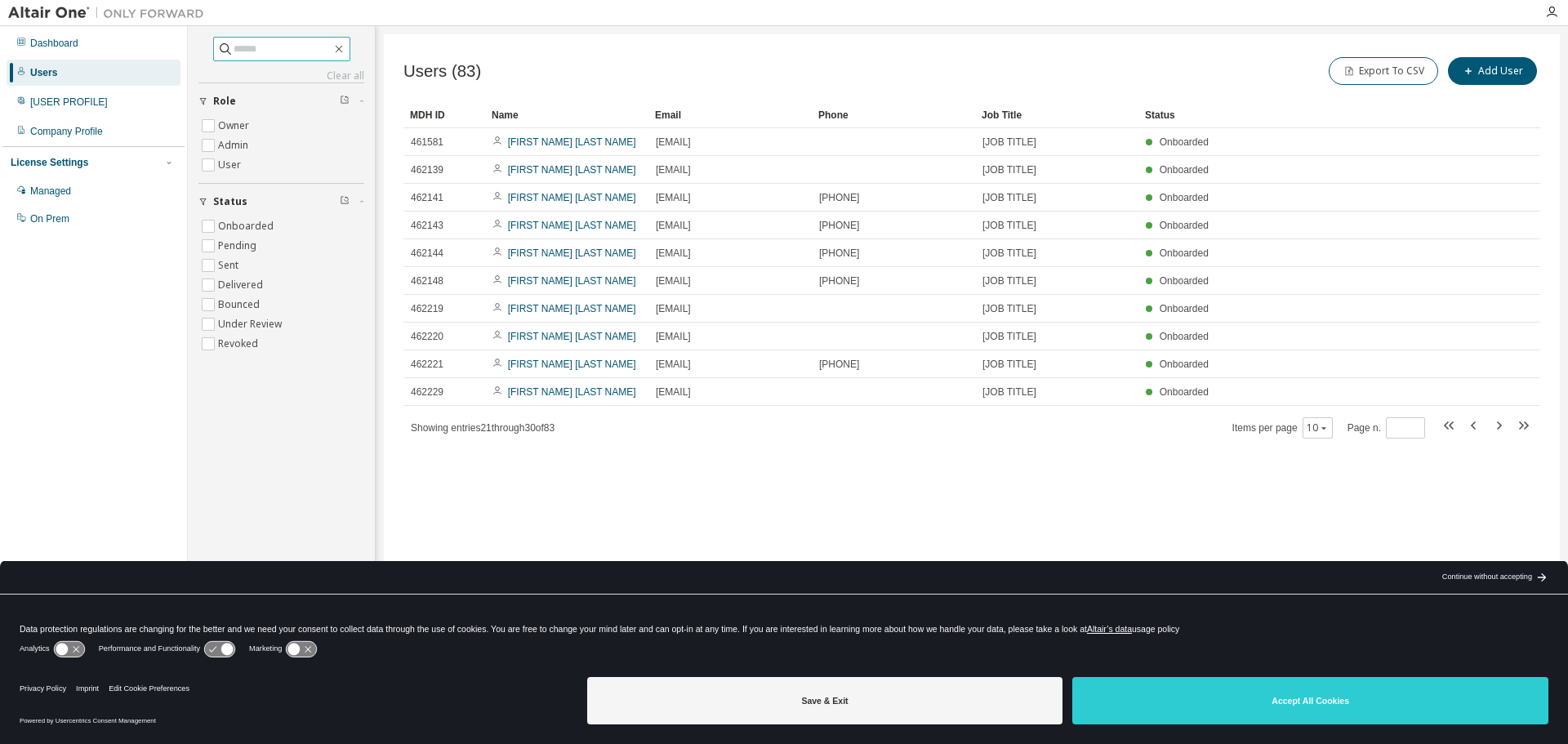 click at bounding box center (283, 49) 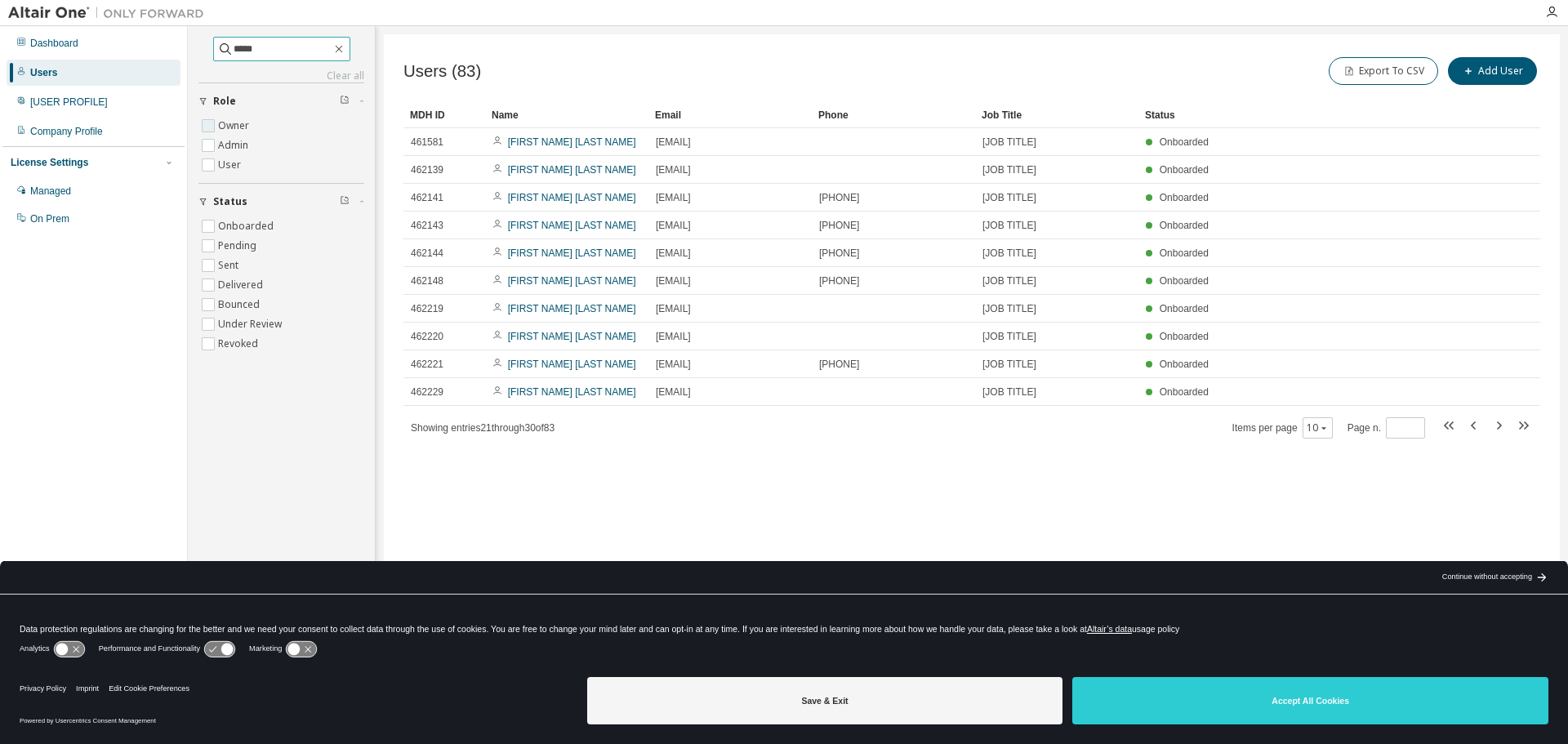 type on "*****" 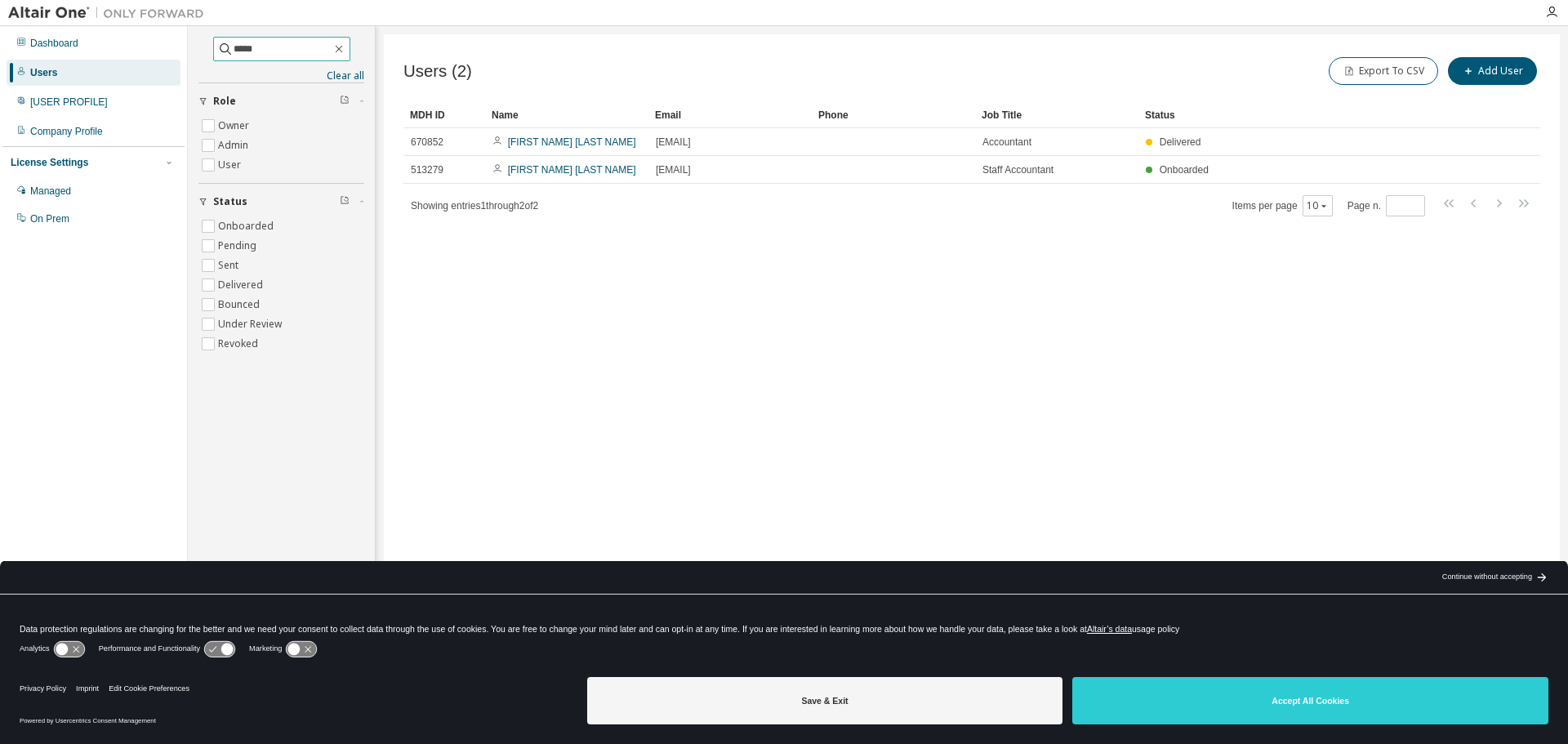 click on "*****" at bounding box center [283, 49] 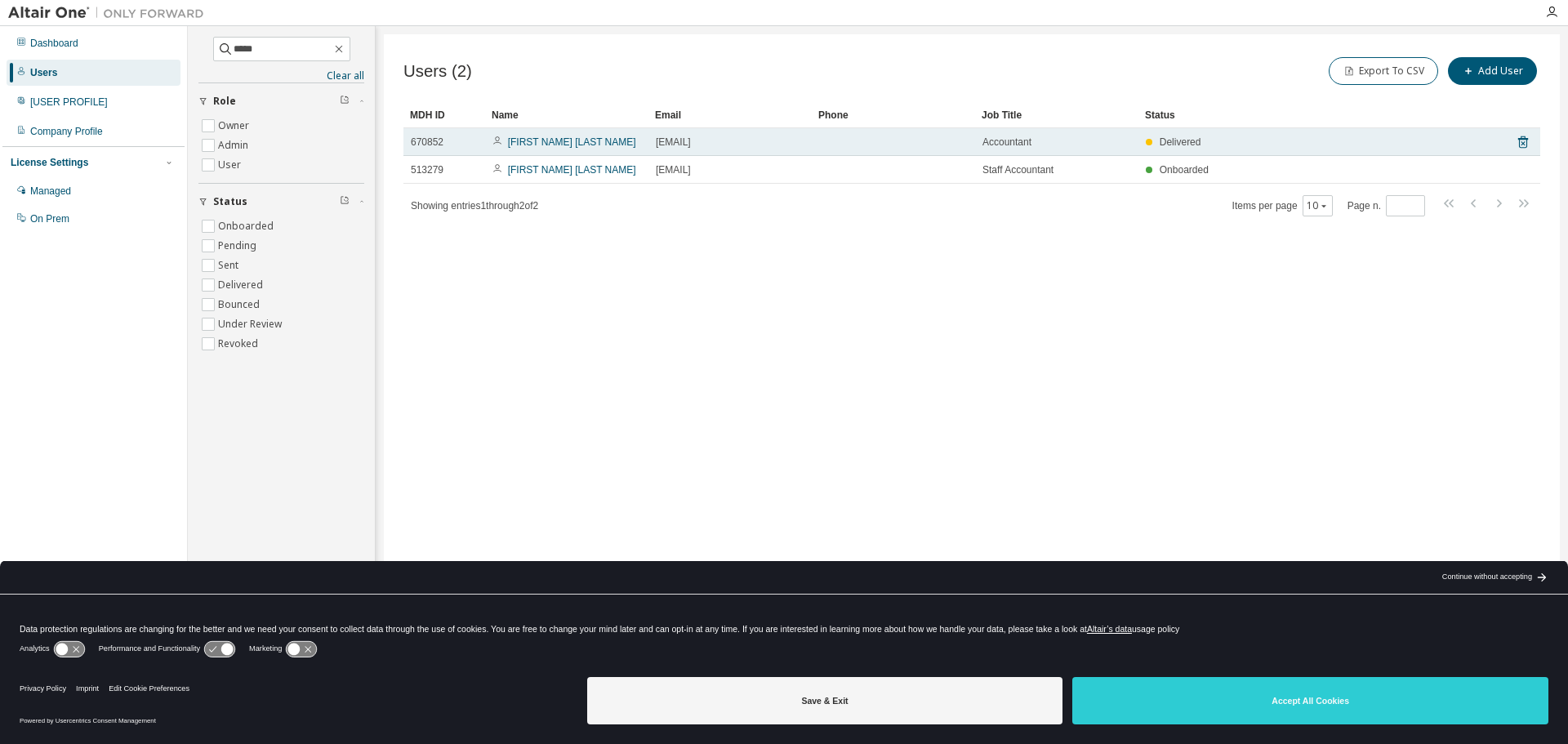 drag, startPoint x: 775, startPoint y: 140, endPoint x: 619, endPoint y: 138, distance: 156.01282 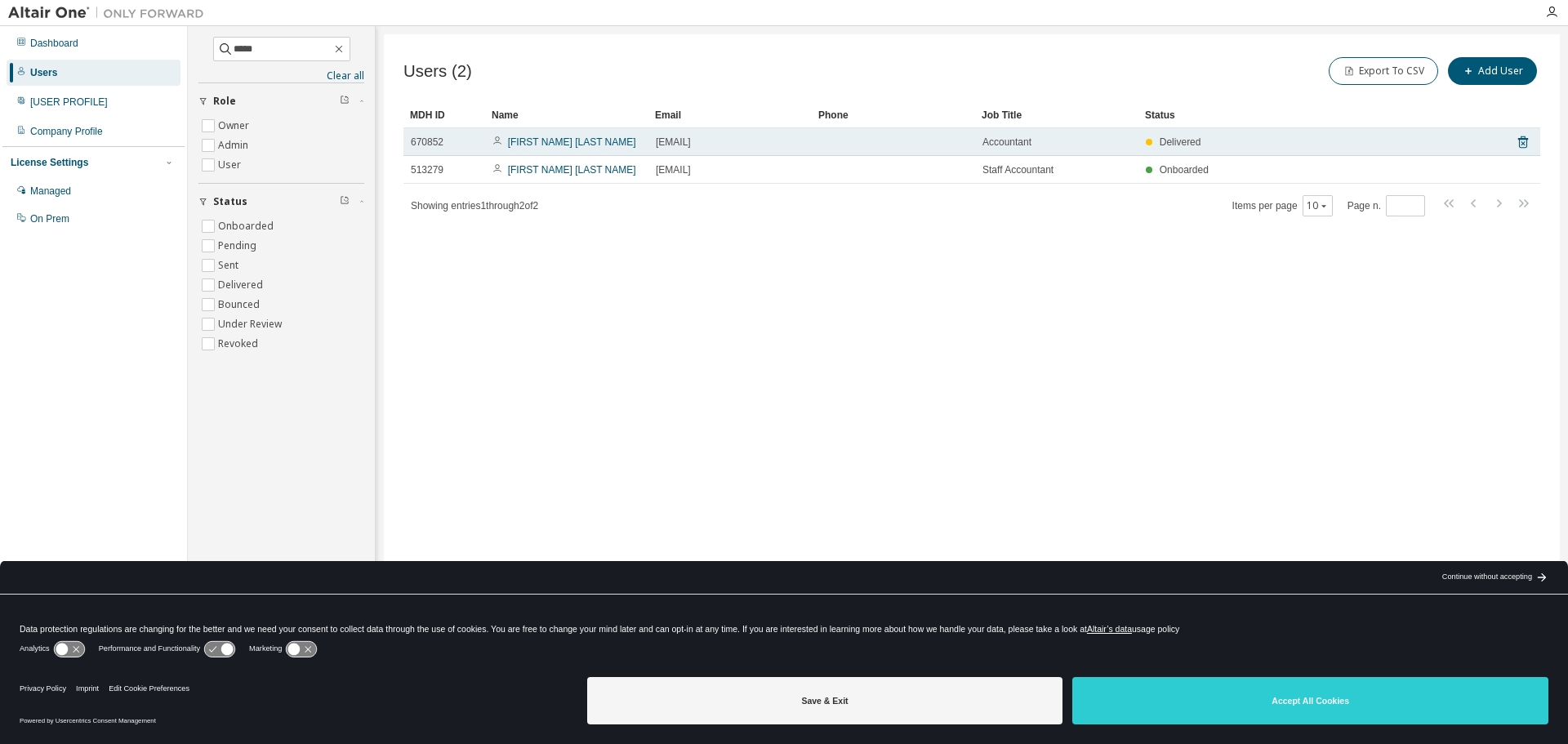 copy on "[EMAIL]" 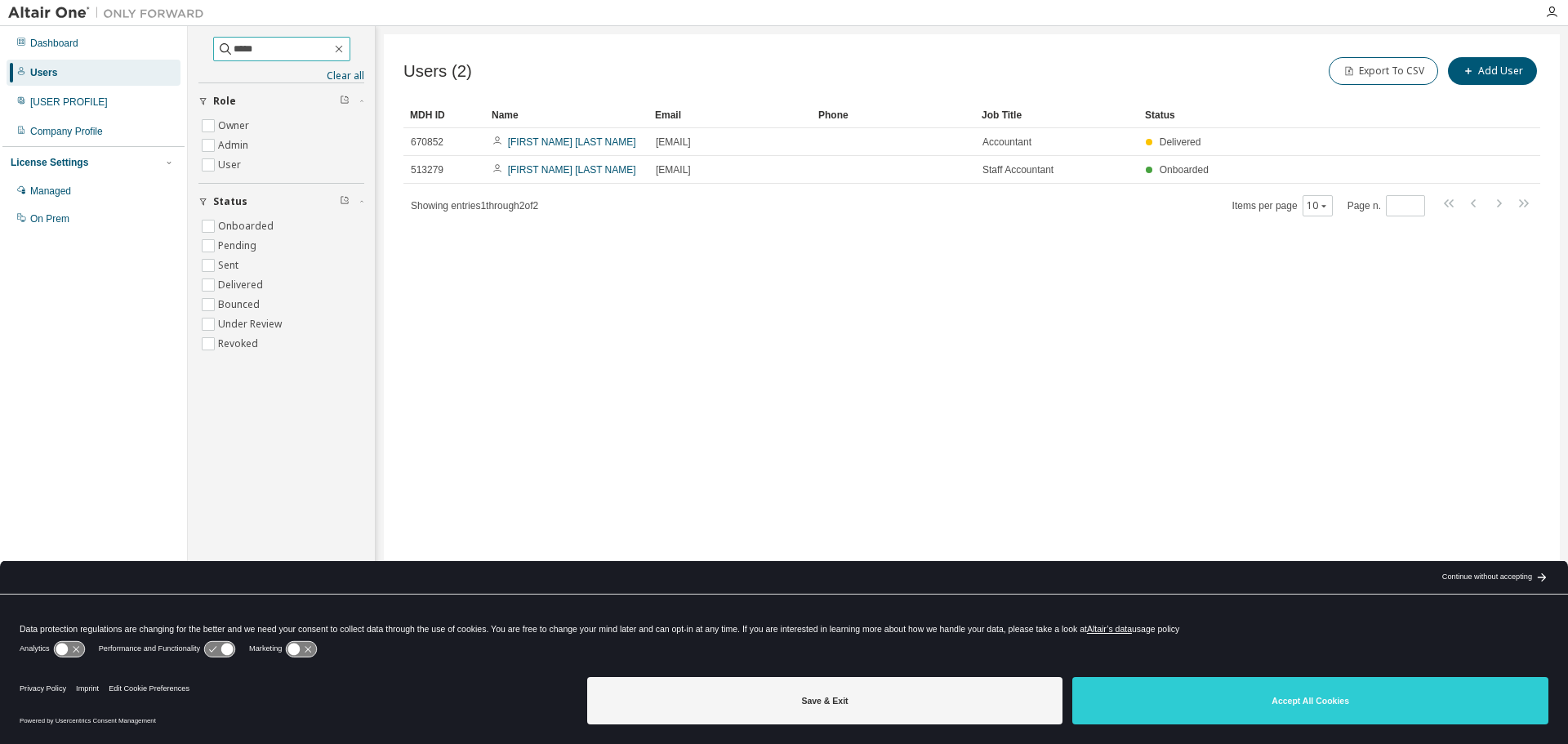drag, startPoint x: 256, startPoint y: 46, endPoint x: 27, endPoint y: 21, distance: 230.36059 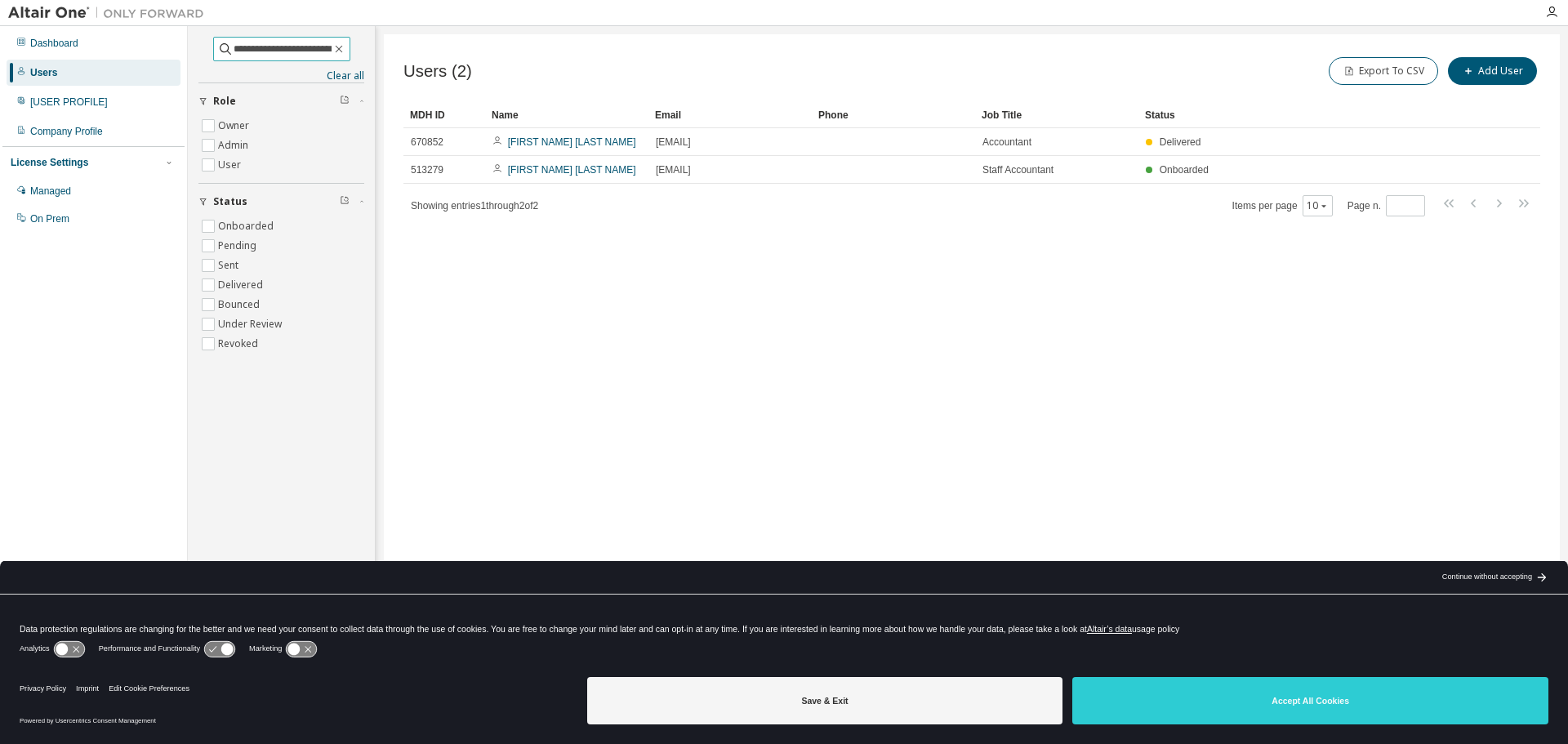 scroll, scrollTop: 0, scrollLeft: 18, axis: horizontal 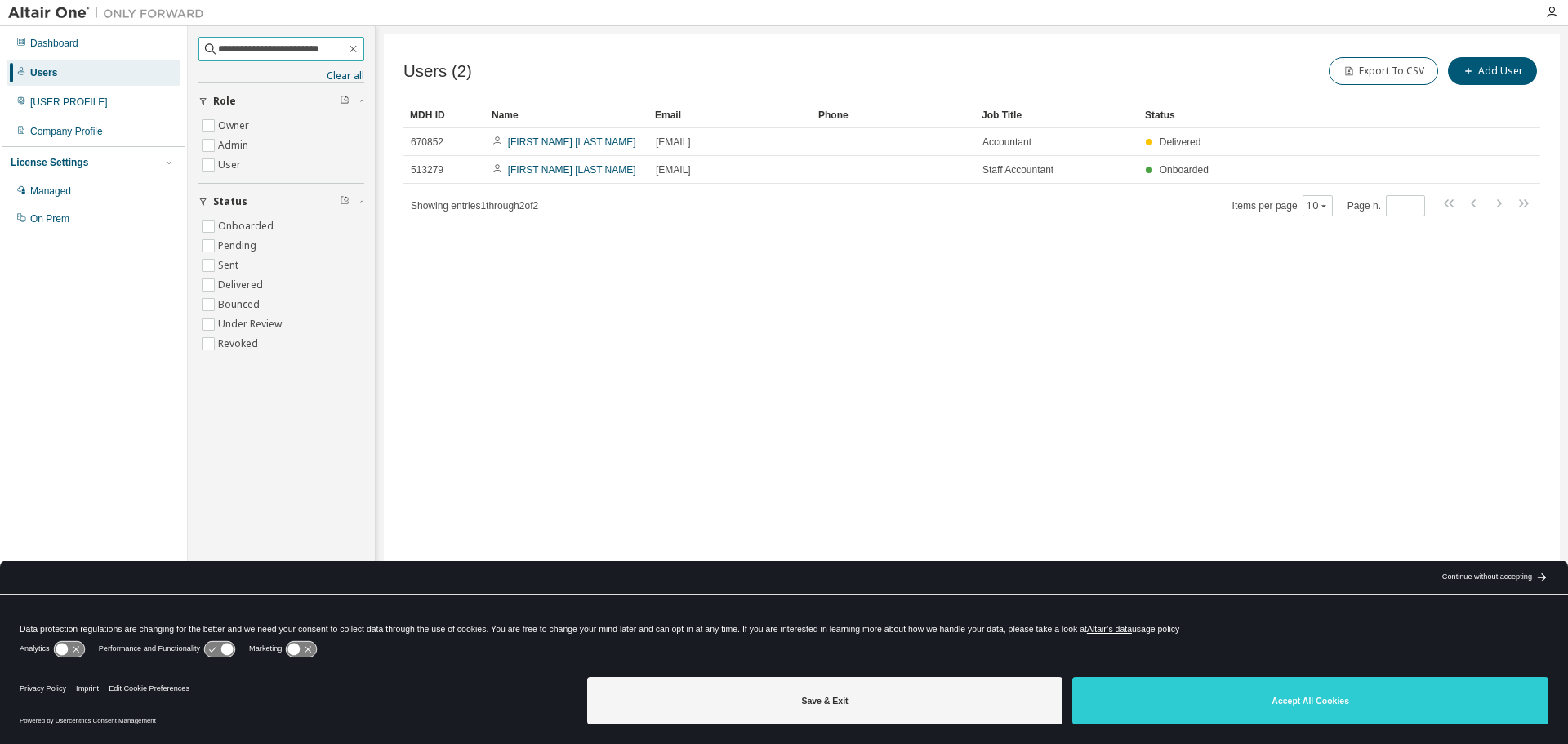 type on "**********" 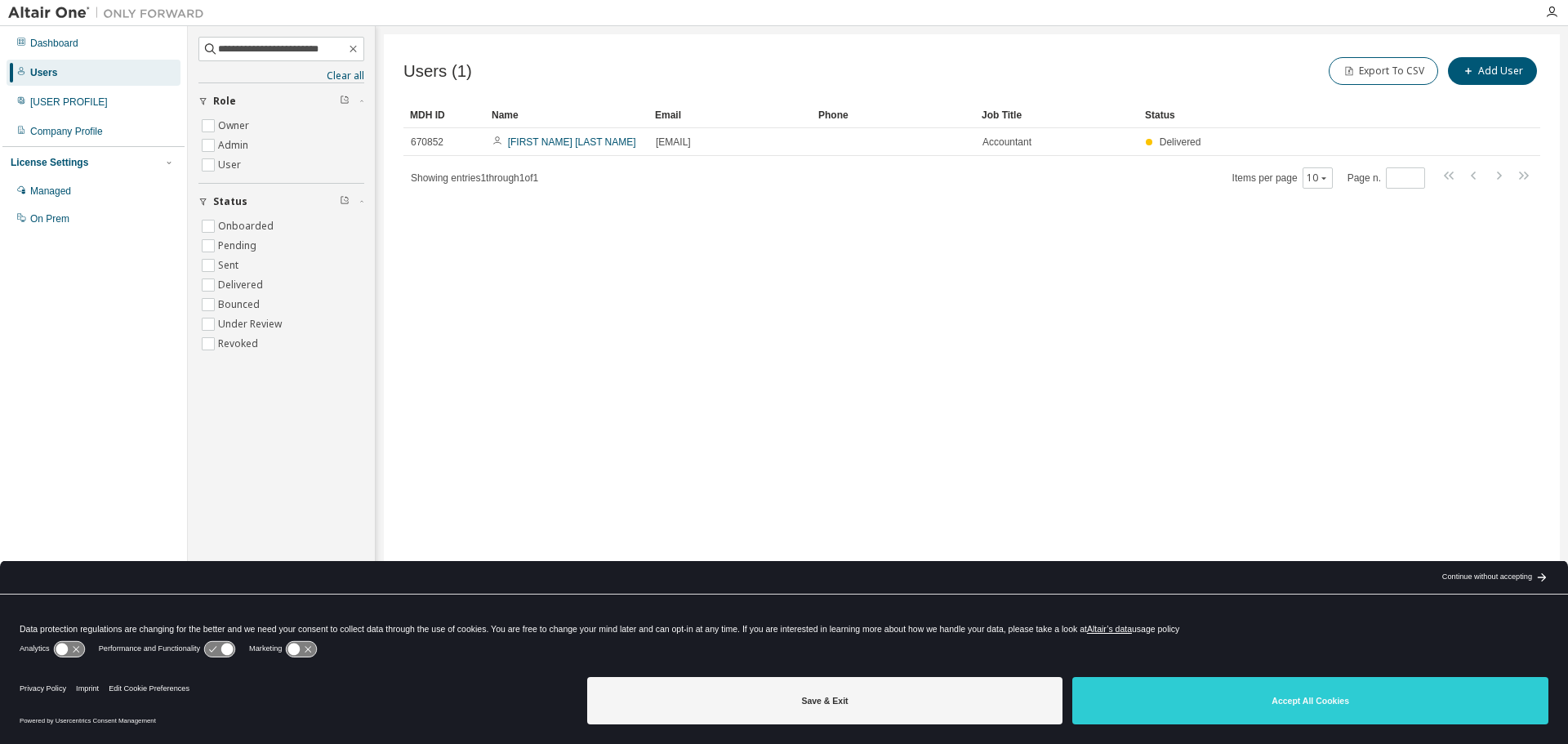 scroll, scrollTop: 0, scrollLeft: 0, axis: both 